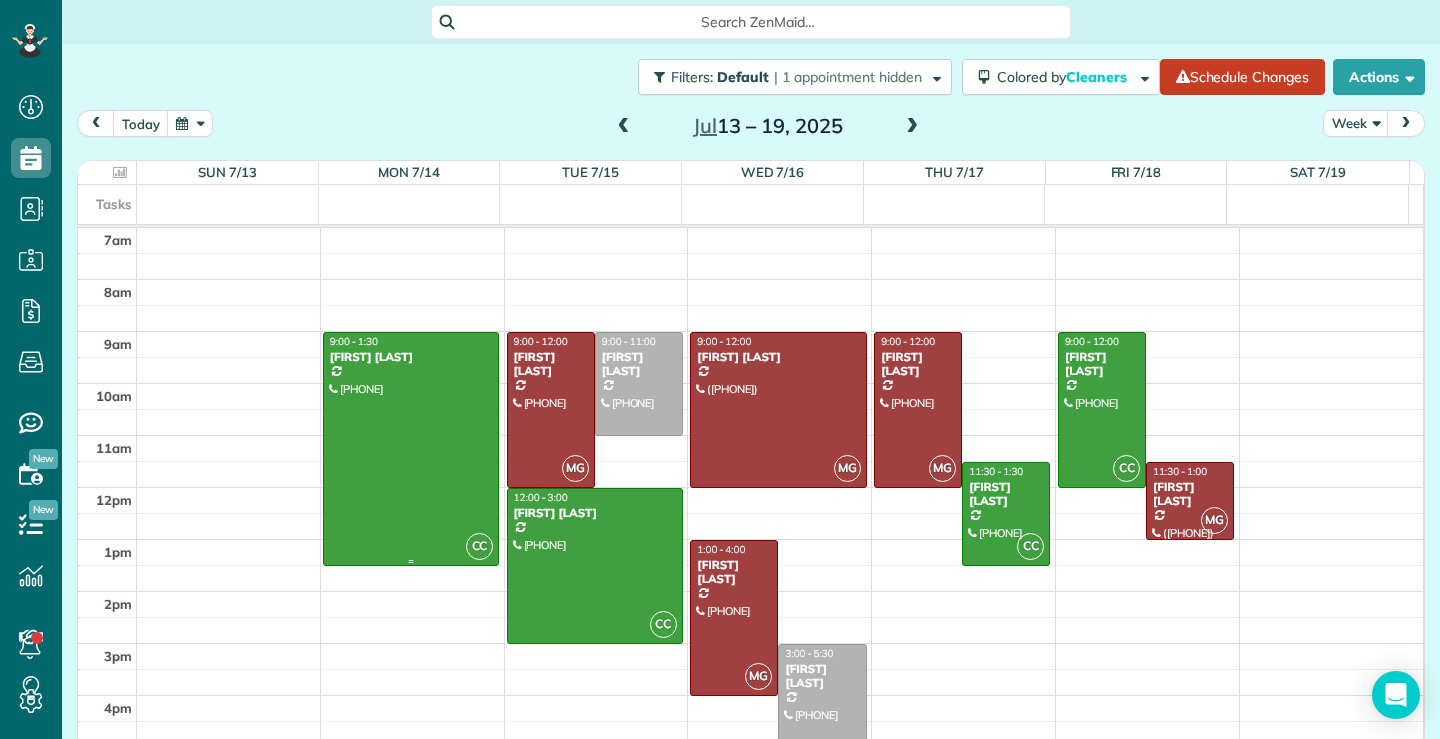 scroll, scrollTop: 0, scrollLeft: 0, axis: both 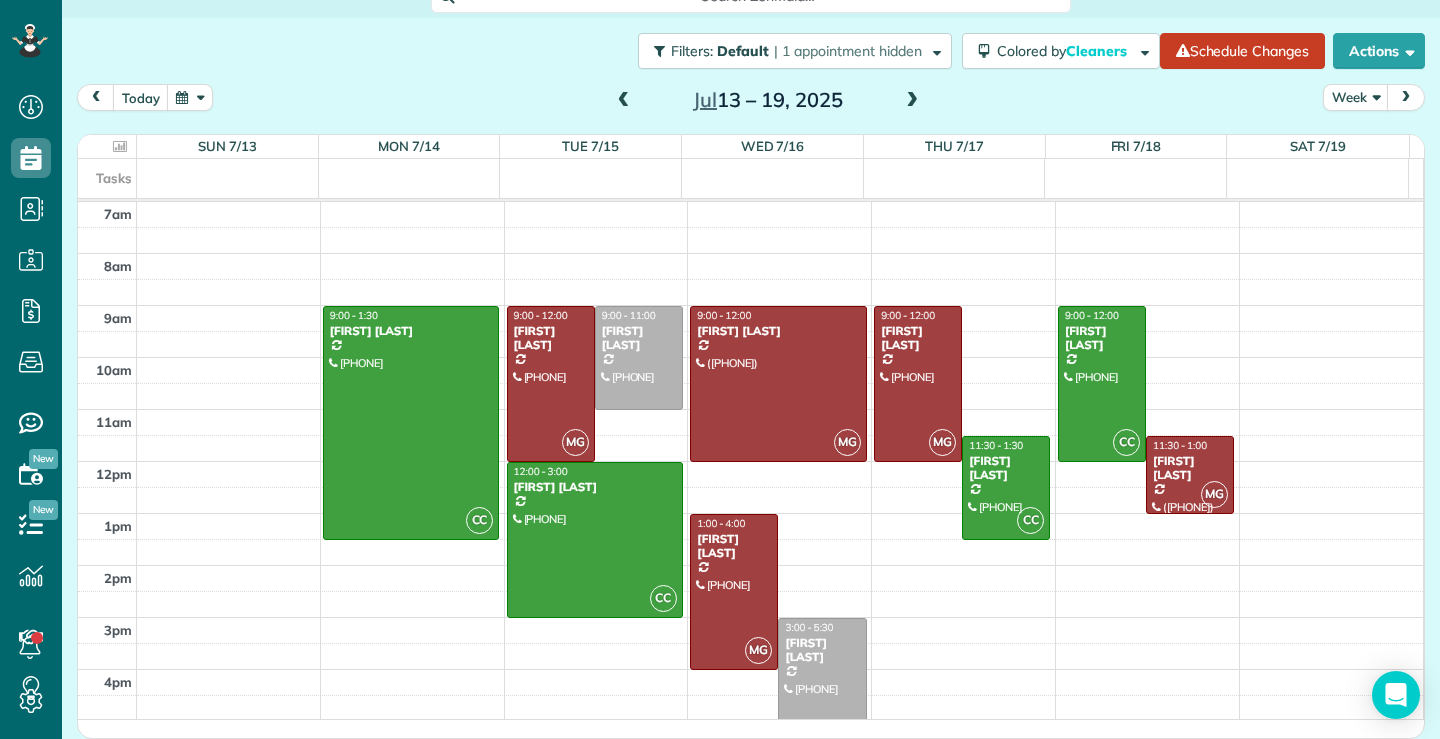 click at bounding box center (822, 683) 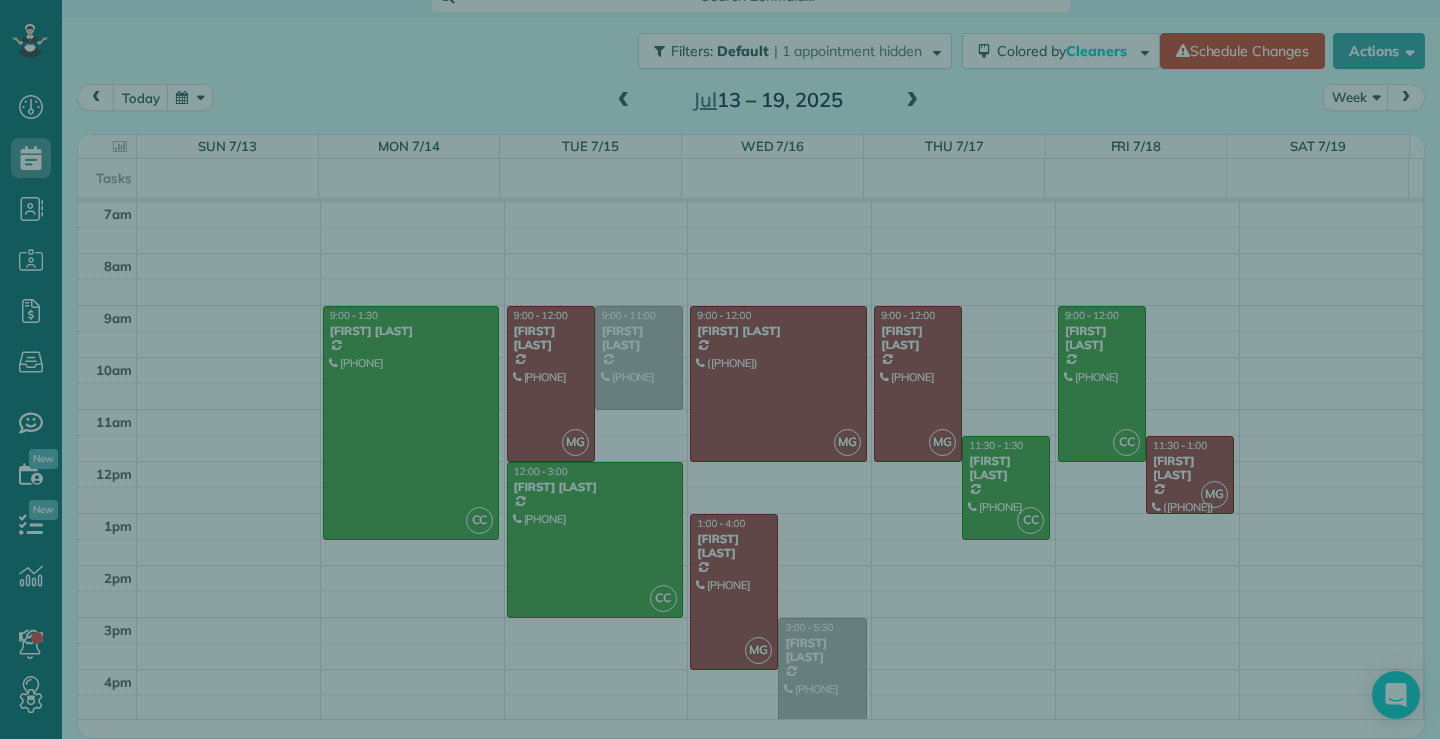 click on "Close Residential [FIRST] [LAST] Actions Status Active [FIRST] [LAST] · Open profile Mobile [PHONE] Copy No email on record Add email View Details Residential [DAY], [DATE] ( in [NUMBER] days ) [TIME] [TIME] [DURATION] Repeats every [NUMBER] weeks Edit recurring service Previous ([MONTH] [NUMBER]) Next ([MONTH] [NUMBER]) [NUMBER] [STREET] [CITY], [STATE] [POSTAL_CODE] Service was not rated yet Cleaners Time in and out Assign Invite Team No team assigned yet Cleaners No cleaners assigned yet Checklist Try Now Keep this appointment up to your standards. Stay on top of every detail, keep your cleaners organised, and your client happy. Assign a checklist Watch a 5 min demo Billing Billing actions Price [PRICE] Overcharge [PRICE] Discount [PRICE] Coupon discount - Primary tax - Secondary tax - Total appointment price [PRICE] Tips collected New feature! [PRICE] Unpaid Mark as paid Total including tip [PRICE] Get paid online in no-time! Send an invoice and reward your cleaners with tips Charge customer credit card Appointment custom fields" at bounding box center (720, 369) 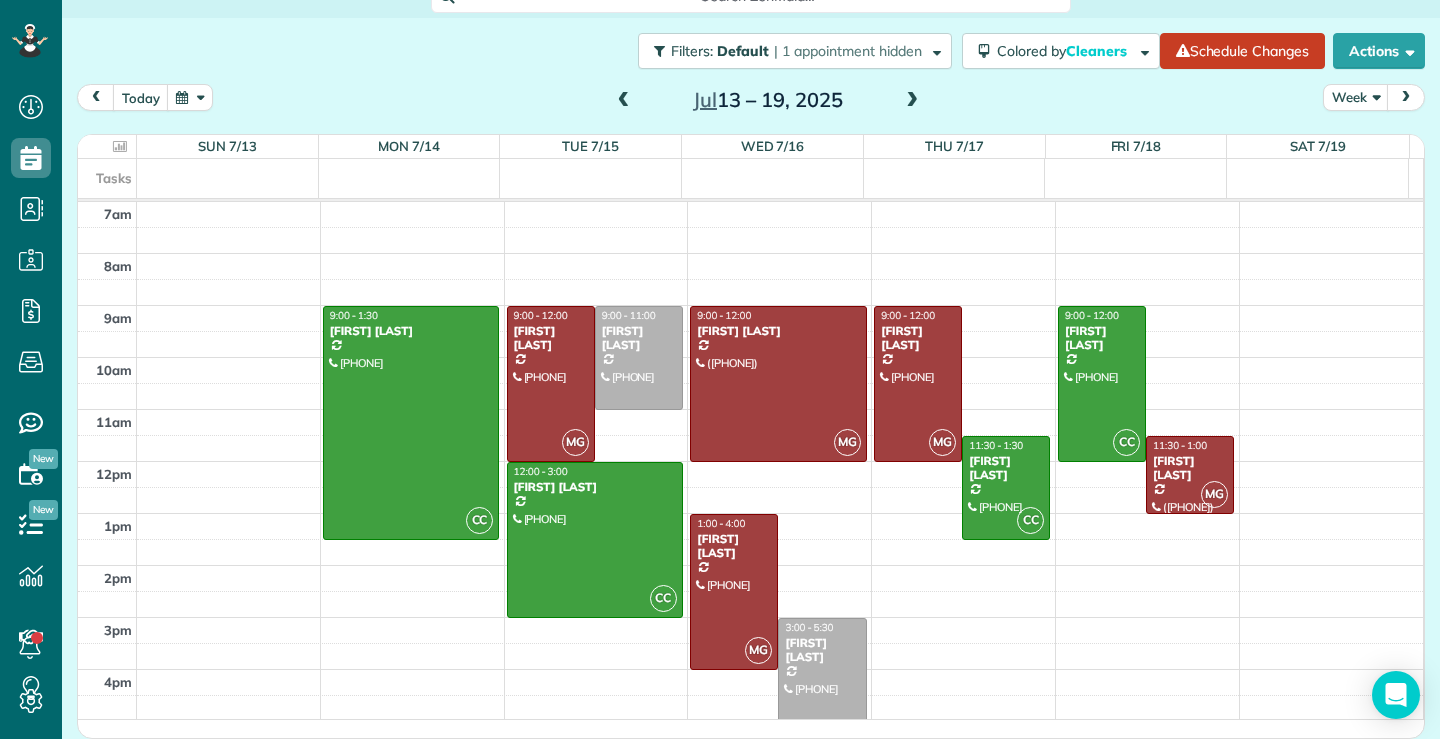 click at bounding box center (822, 683) 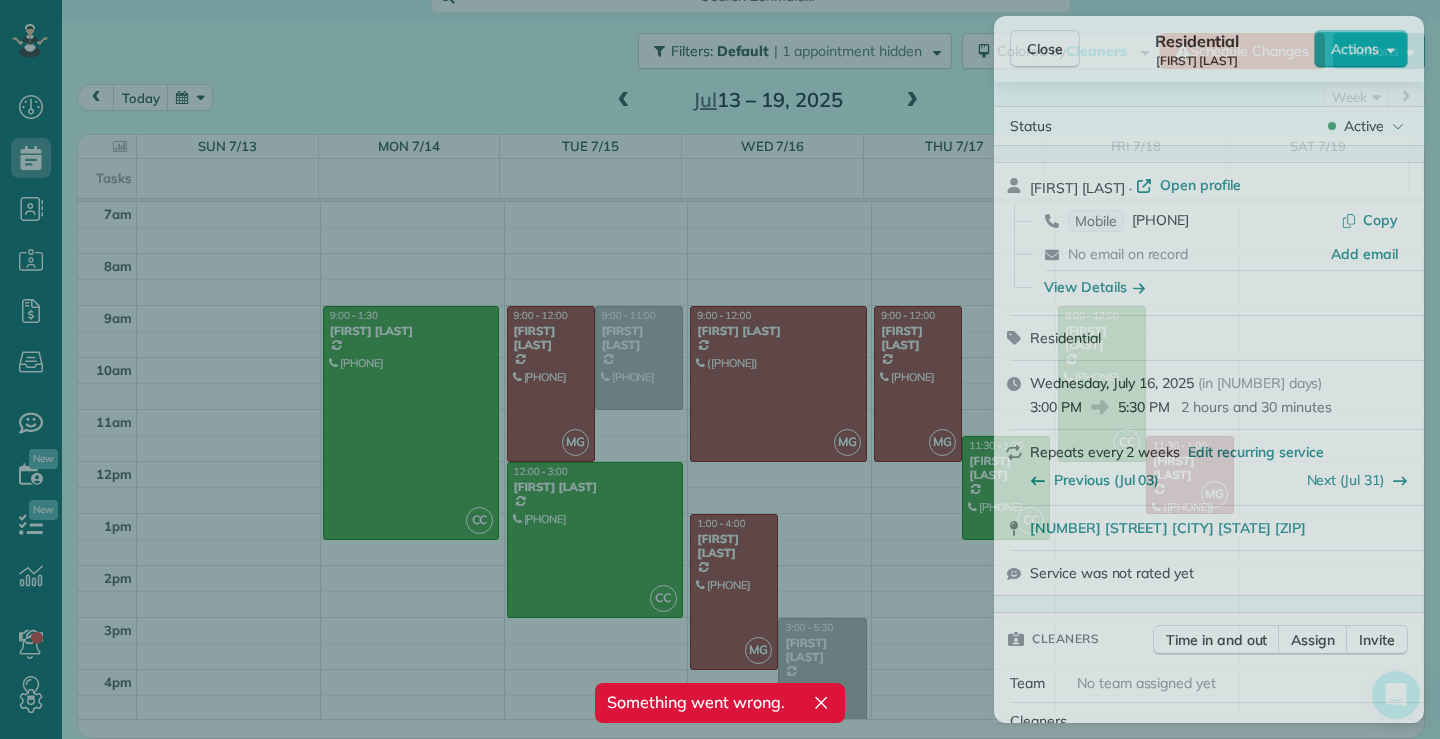 click on "Close Residential [FIRST] [LAST] Actions Status Active [FIRST] [LAST] · Open profile Mobile [PHONE] Copy No email on record Add email View Details Residential [DAY], [DATE] ( in [NUMBER] days ) [TIME] [TIME] [DURATION] Repeats every [NUMBER] weeks Edit recurring service Previous ([MONTH] [NUMBER]) Next ([MONTH] [NUMBER]) [NUMBER] [STREET] [CITY], [STATE] [POSTAL_CODE] Service was not rated yet Cleaners Time in and out Assign Invite Team No team assigned yet Cleaners No cleaners assigned yet Checklist Try Now Keep this appointment up to your standards. Stay on top of every detail, keep your cleaners organised, and your client happy. Assign a checklist Watch a 5 min demo Billing Billing actions Price [PRICE] Overcharge [PRICE] Discount [PRICE] Coupon discount - Primary tax - Secondary tax - Total appointment price [PRICE] Tips collected New feature! [PRICE] Unpaid Mark as paid Total including tip [PRICE] Get paid online in no-time! Send an invoice and reward your cleaners with tips Charge customer credit card Appointment custom fields" at bounding box center [720, 369] 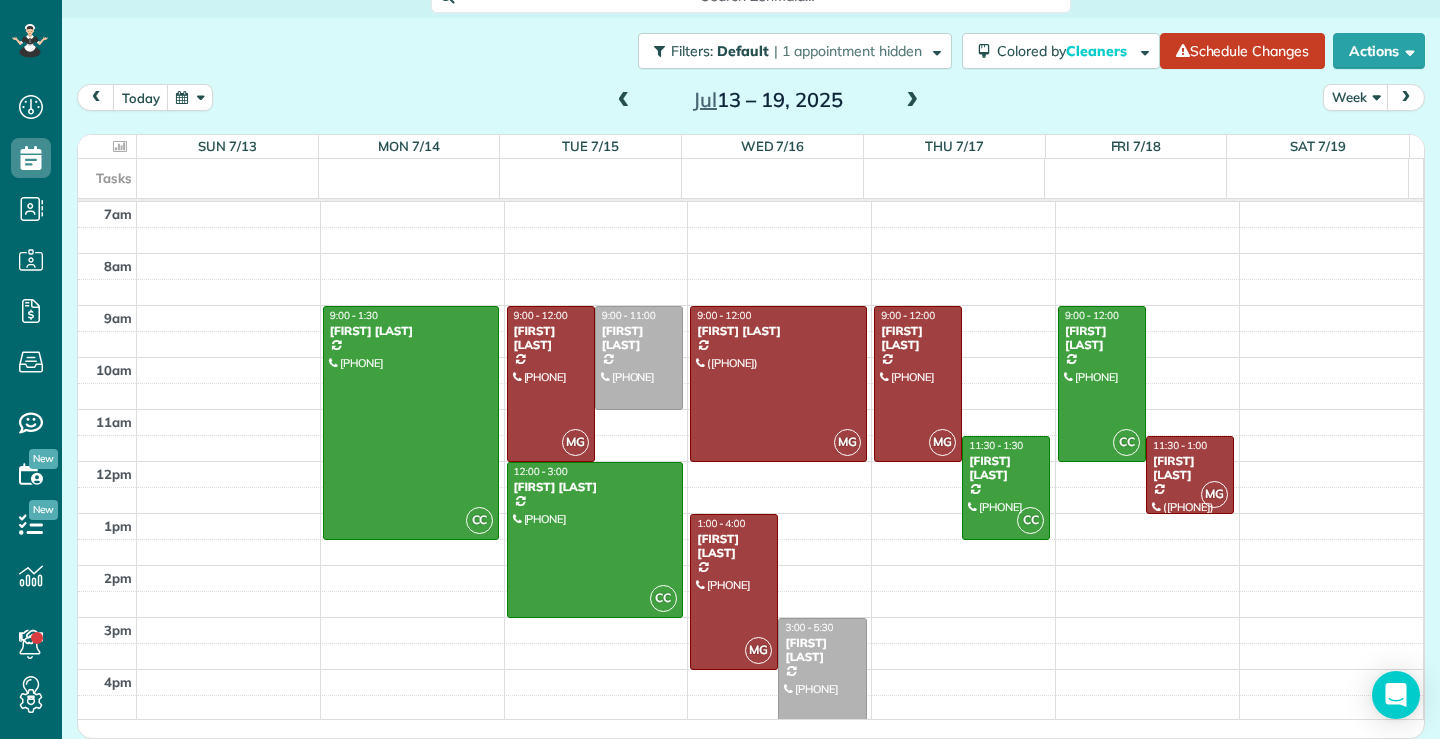 click at bounding box center (822, 683) 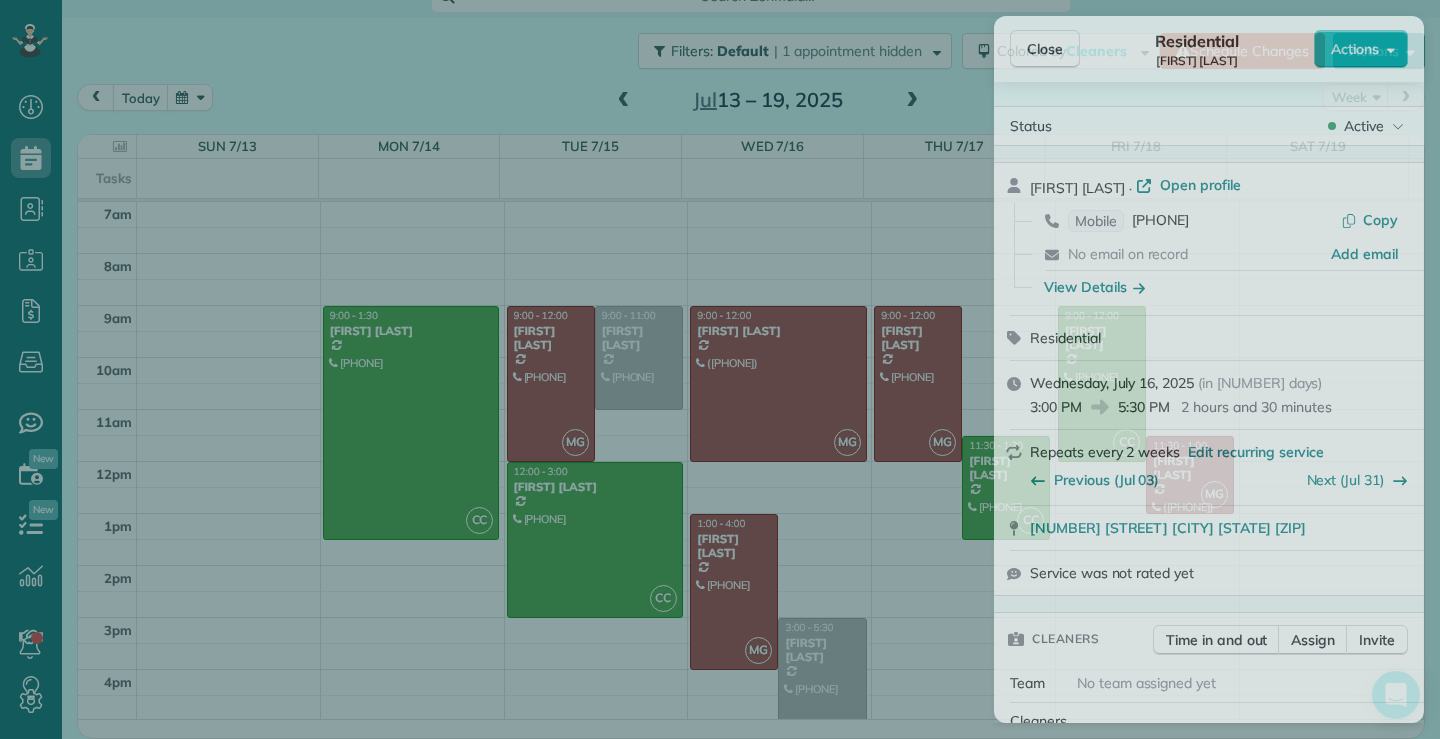 click on "Close Residential [FIRST] [LAST] Actions Status Active [FIRST] [LAST] · Open profile Mobile [PHONE] Copy No email on record Add email View Details Residential [DAY], [DATE] ( in [NUMBER] days ) [TIME] [TIME] [DURATION] Repeats every [NUMBER] weeks Edit recurring service Previous ([MONTH] [NUMBER]) Next ([MONTH] [NUMBER]) [NUMBER] [STREET] [CITY], [STATE] [POSTAL_CODE] Service was not rated yet Cleaners Time in and out Assign Invite Team No team assigned yet Cleaners No cleaners assigned yet Checklist Try Now Keep this appointment up to your standards. Stay on top of every detail, keep your cleaners organised, and your client happy. Assign a checklist Watch a 5 min demo Billing Billing actions Price [PRICE] Overcharge [PRICE] Discount [PRICE] Coupon discount - Primary tax - Secondary tax - Total appointment price [PRICE] Tips collected New feature! [PRICE] Unpaid Mark as paid Total including tip [PRICE] Get paid online in no-time! Send an invoice and reward your cleaners with tips Charge customer credit card Appointment custom fields" at bounding box center [720, 369] 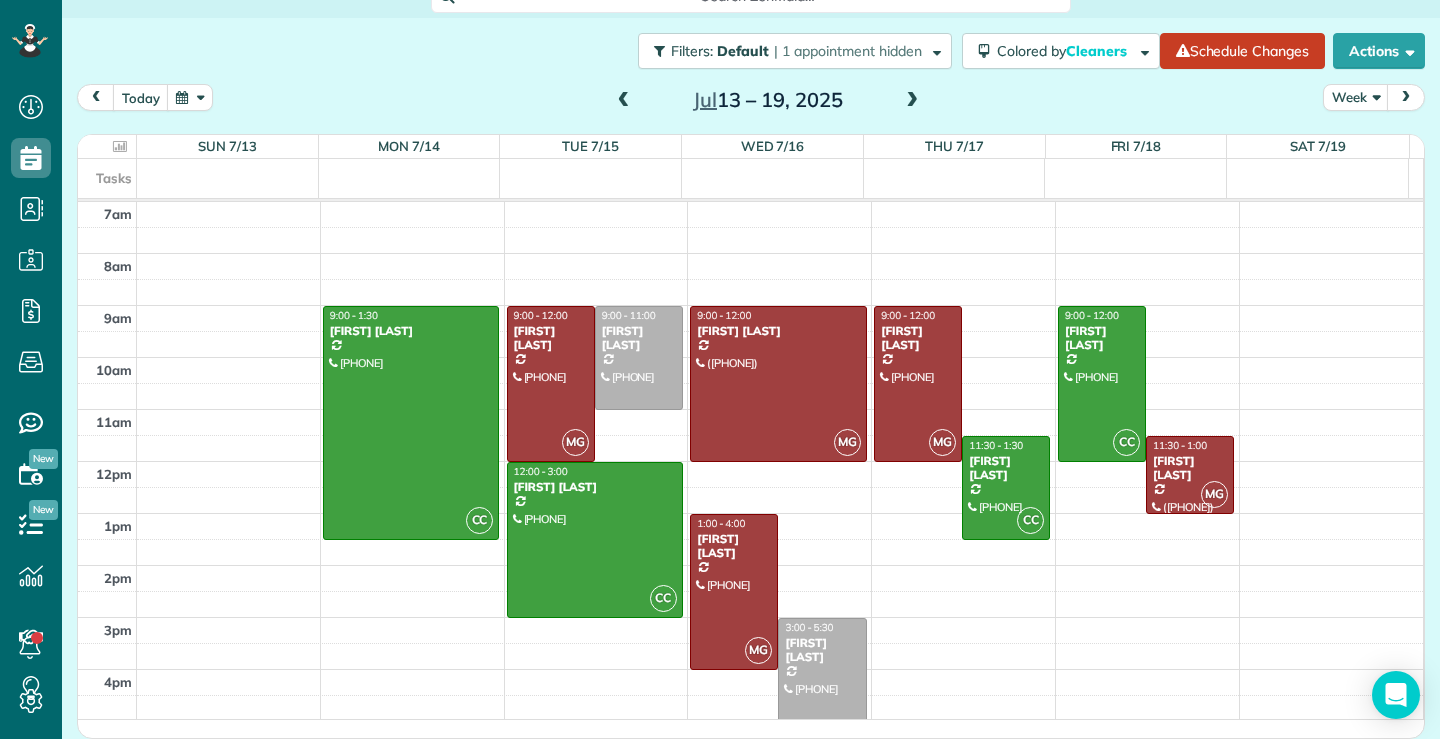click on "today   Week Jul  13 – 19, 2025 Sun 7/13 No Appointments Mon 7/14 $252.00 4.5  Man Hours 1  Appointments 0% Paid All Assigned Tue 7/15 $195.00 6  Man Hours 3  Appointments 0% Paid 67% Assigned Wed 7/16 $370.00 6  Man Hours 3  Appointments 0% Paid 67% Assigned Thu 7/17 $265.00 5  Man Hours 2  Appointments 0% Paid All Assigned Fri 7/18 $292.50 4.5  Man Hours 2  Appointments 0% Paid All Assigned Sat 7/19 No Appointments Tasks 7am 8am 9am 10am 11am 12pm 1pm 2pm 3pm 4pm 5pm CC 9:00 - 1:30 [FIRST] [LAST] ([PHONE]) [NUMBER] [STREET] [CITY], [STATE] [ZIP] MG 9:00 - 12:00 [FIRST] [LAST] ([PHONE]) [NUMBER] [STREET] [CITY], [STATE] [ZIP] 9:00 - 11:00 [FIRST] [LAST] ([PHONE]) [NUMBER] [STREET] # [NUMBER] [CITY], [STATE] [ZIP] CC 12:00 - 3:00 [FIRST] [LAST] ([PHONE]) [NUMBER] [STREET] # [NUMBER] [CITY], [STATE] [ZIP] MG 9:00 - 12:00 [FIRST] [LAST] ([PHONE]) [NUMBER] [STREET] [CITY], [STATE] [ZIP] MG 1:00 - 4:00 [FIRST] [LAST] ([PHONE]) [NUMBER] [STREET] [CITY], [STATE] [ZIP] 3:00 - 5:30 [FIRST] [LAST] ([PHONE]) [NUMBER] [STREET]" at bounding box center (751, 378) 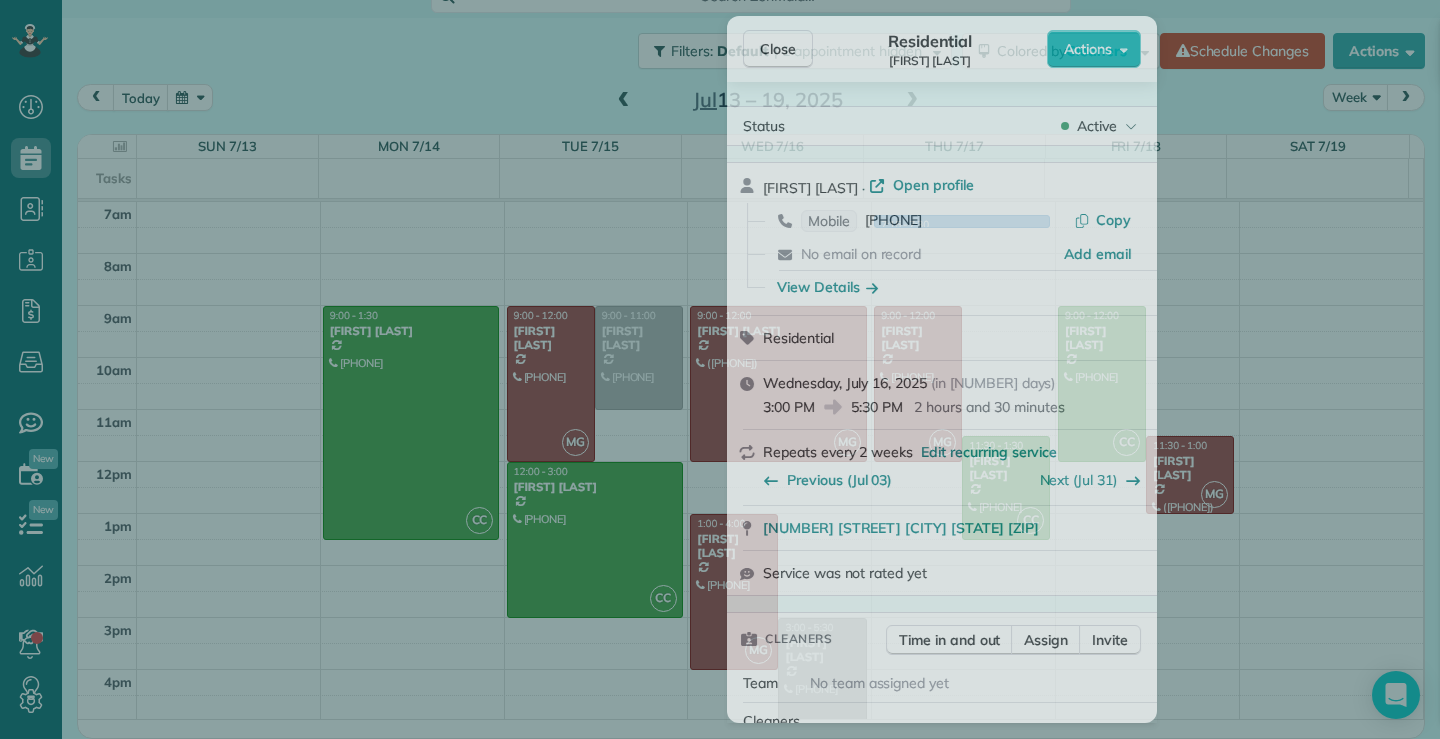 click on "No email on record Add email" at bounding box center [954, 254] 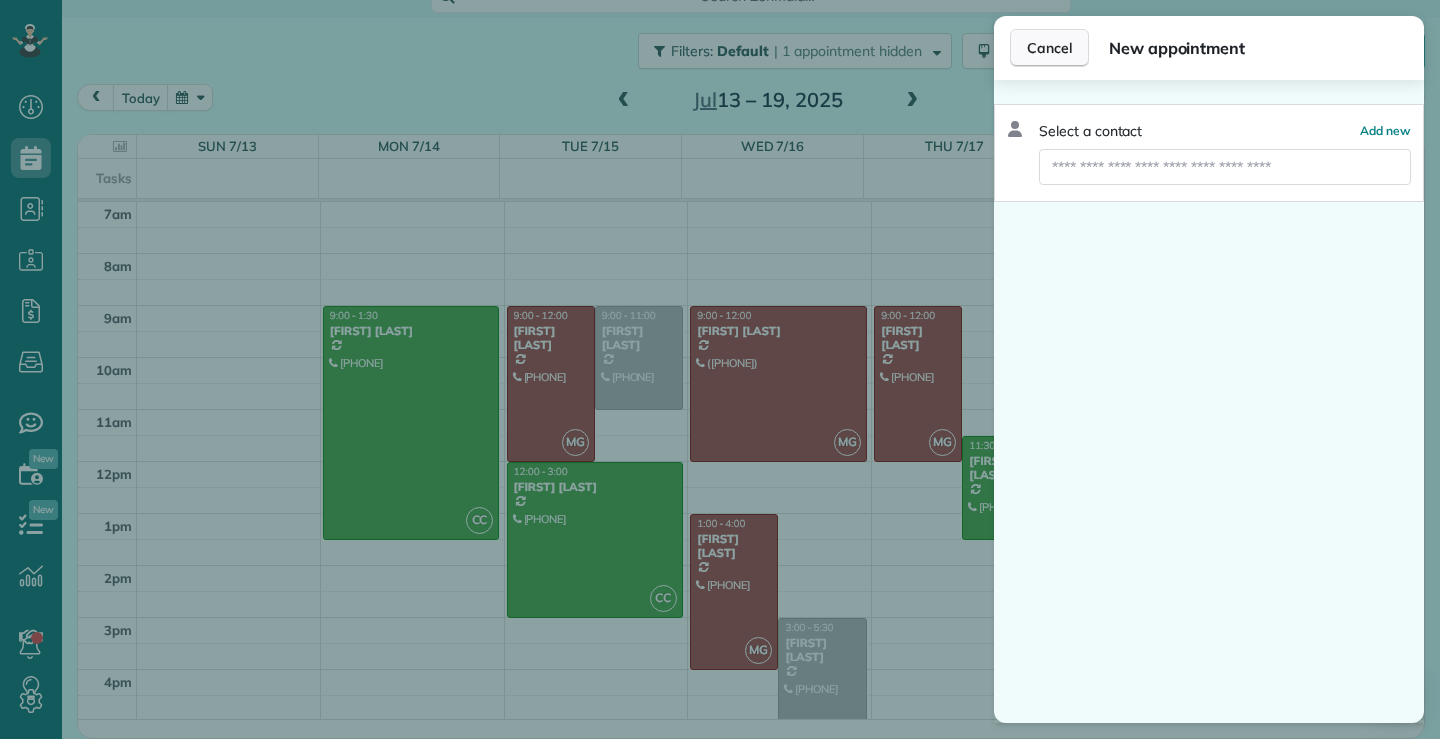 click on "Cancel" at bounding box center [1049, 48] 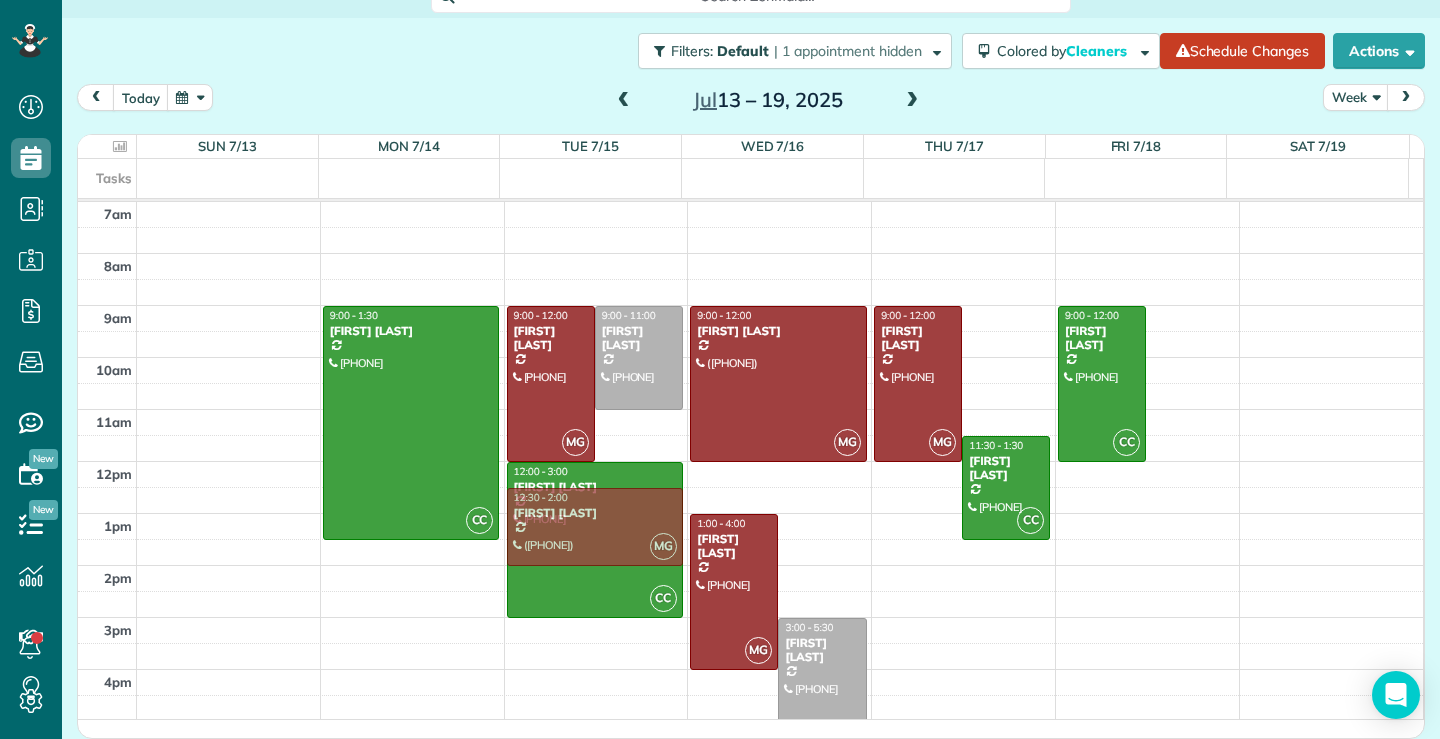 drag, startPoint x: 1172, startPoint y: 474, endPoint x: 543, endPoint y: 520, distance: 630.6798 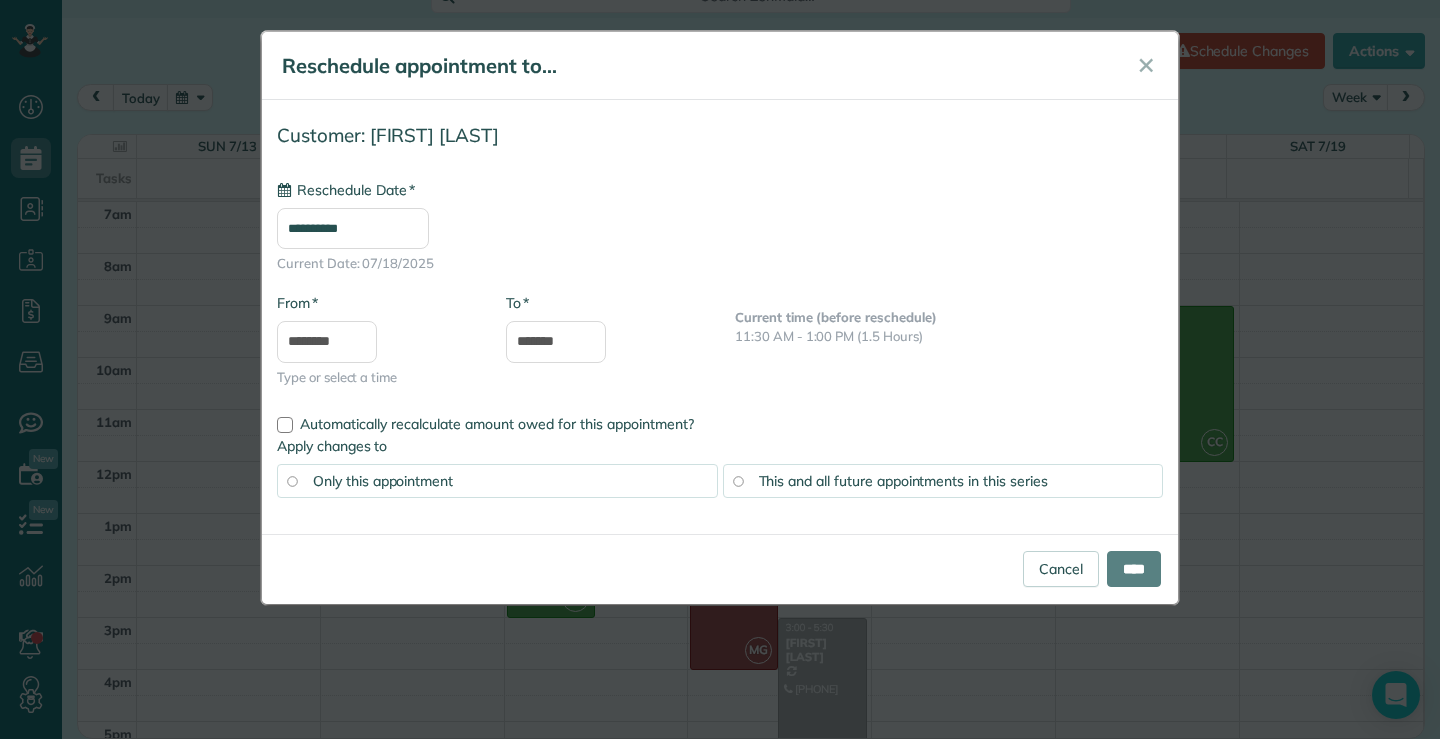 type on "**********" 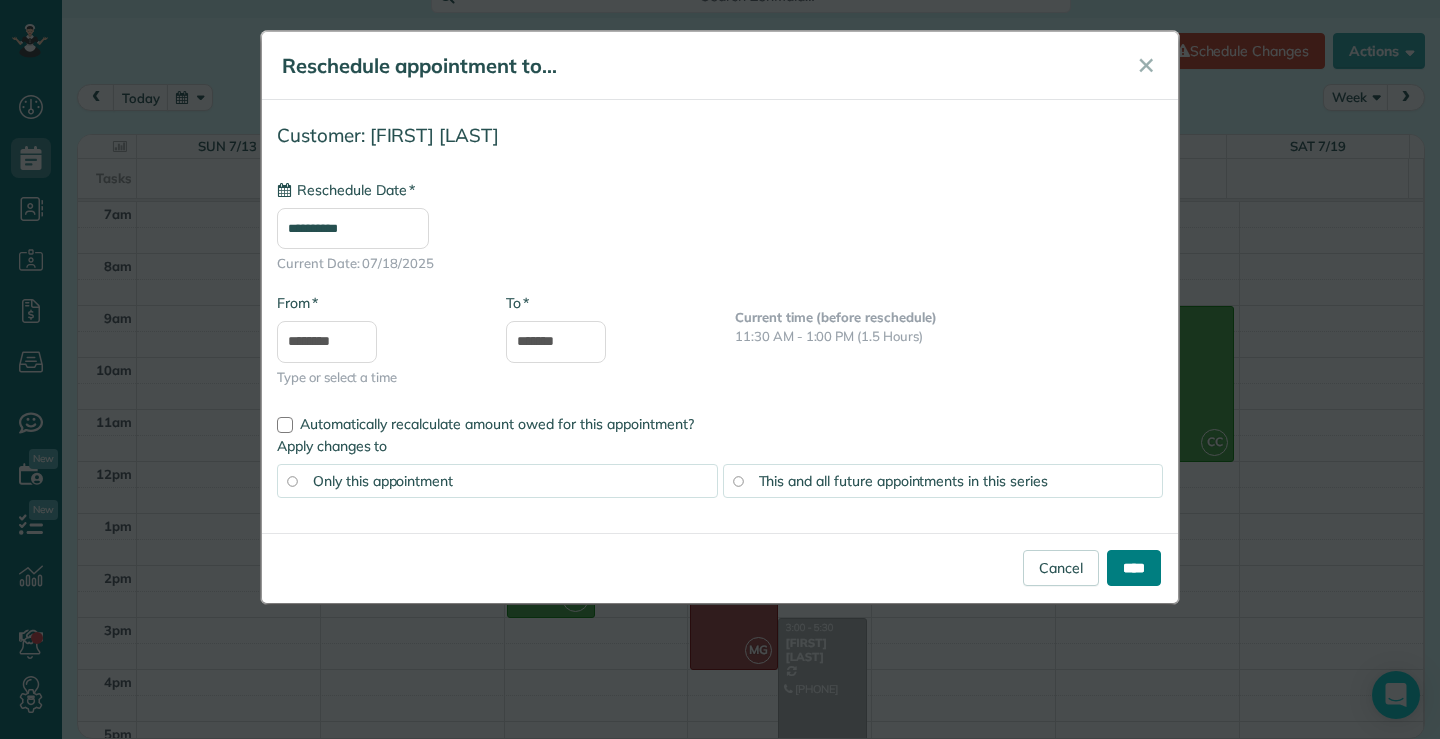 click on "****" at bounding box center [1134, 568] 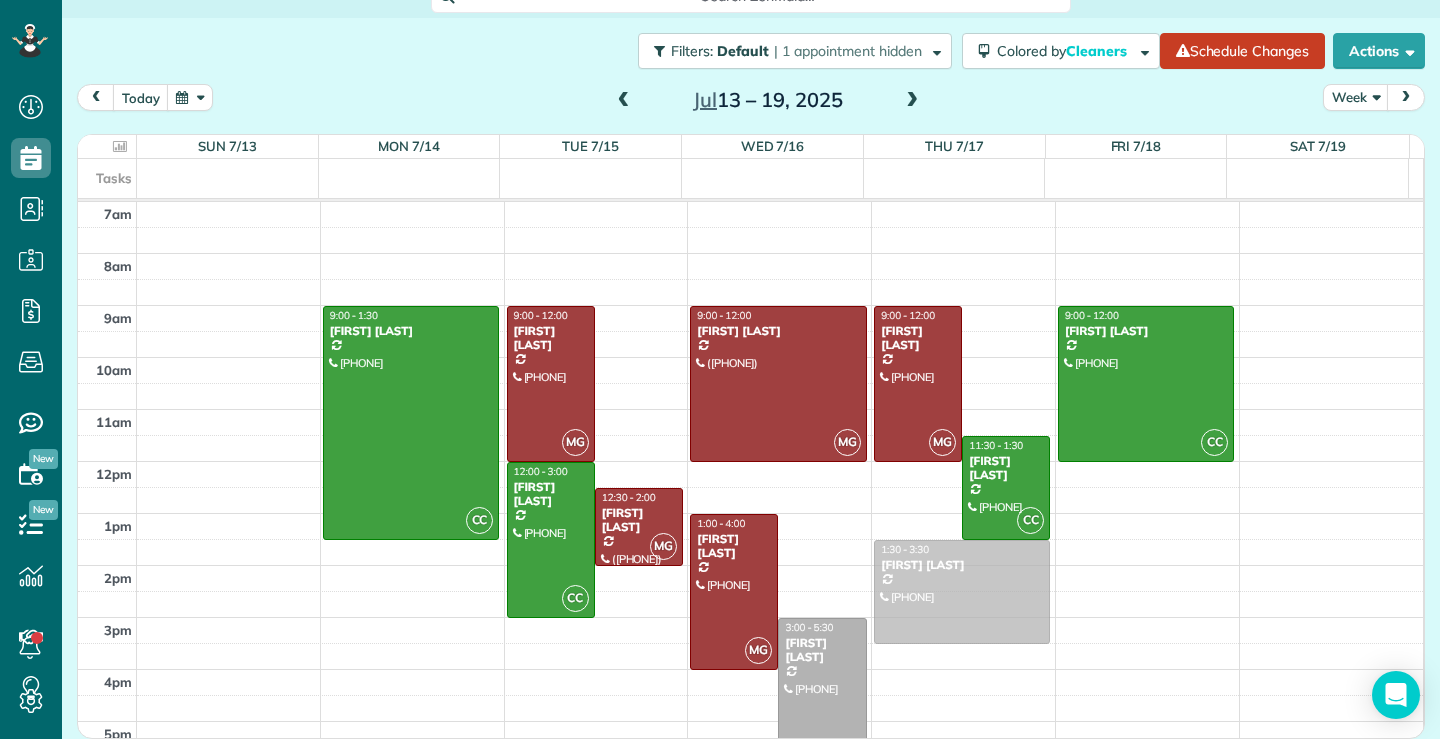 drag, startPoint x: 633, startPoint y: 355, endPoint x: 975, endPoint y: 593, distance: 416.66293 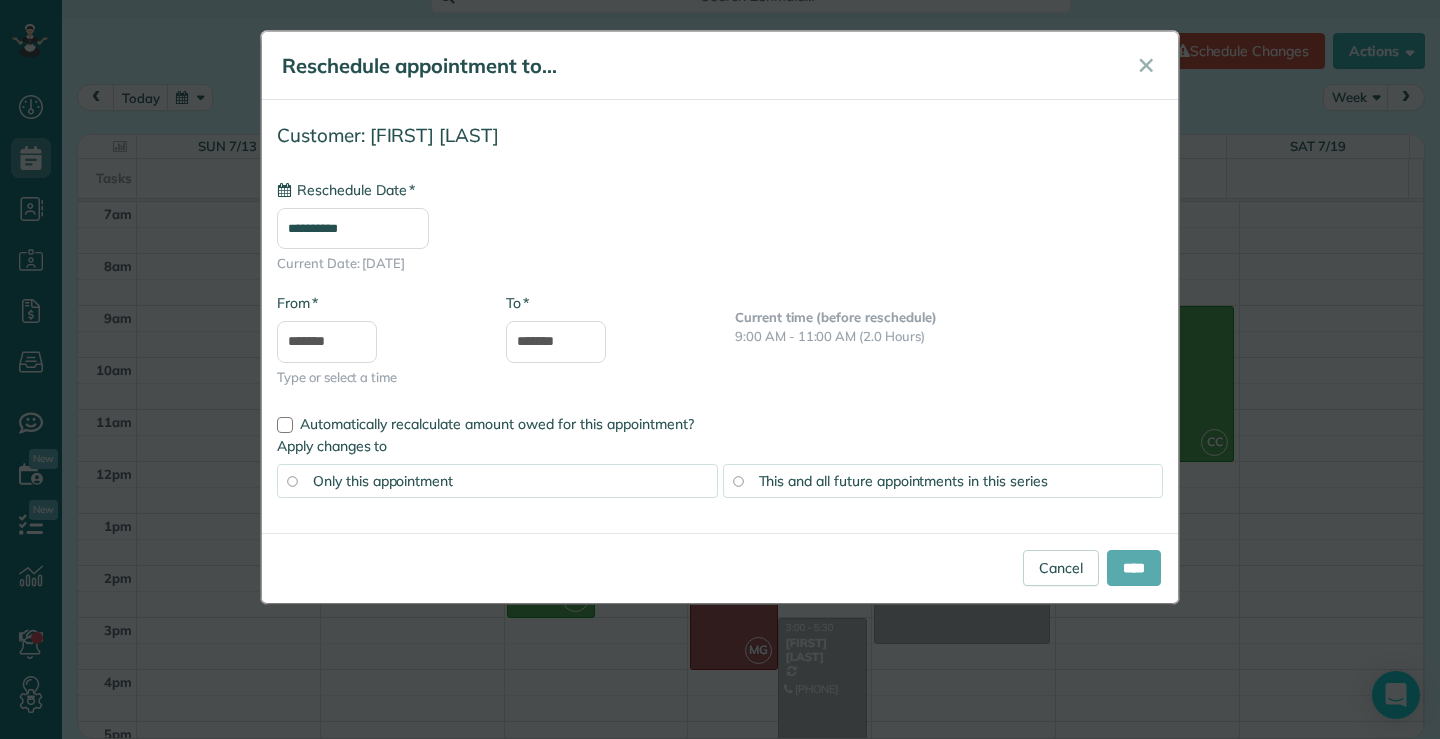 type on "**********" 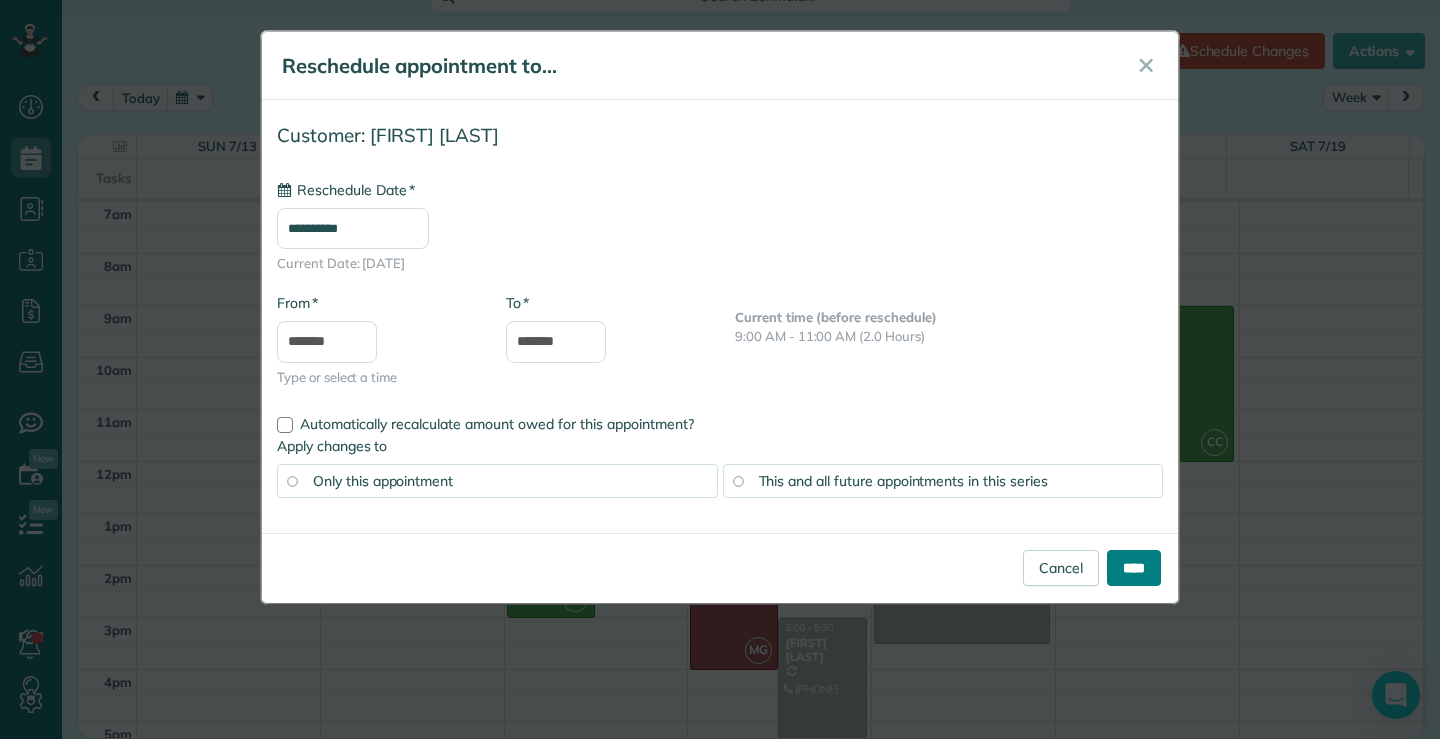 click on "****" at bounding box center [1134, 568] 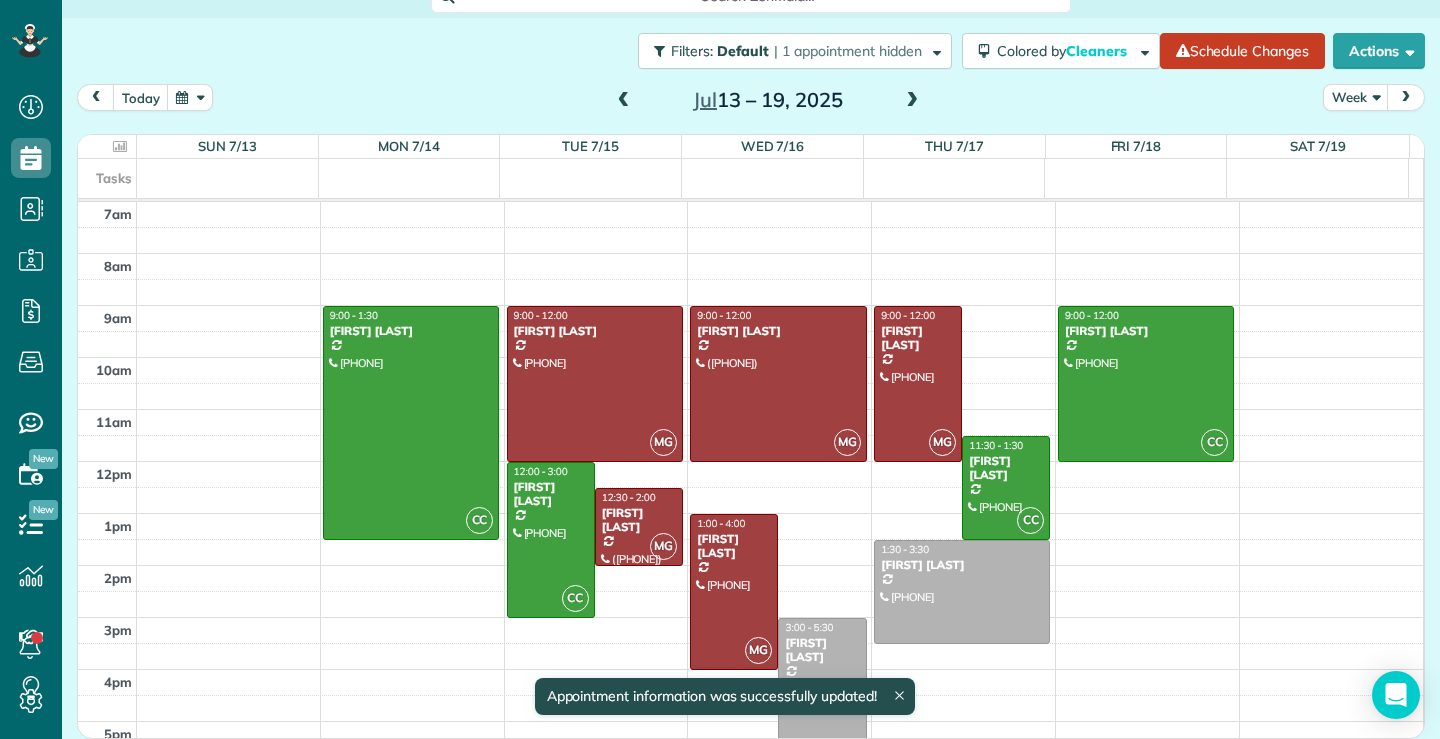 click at bounding box center [624, 101] 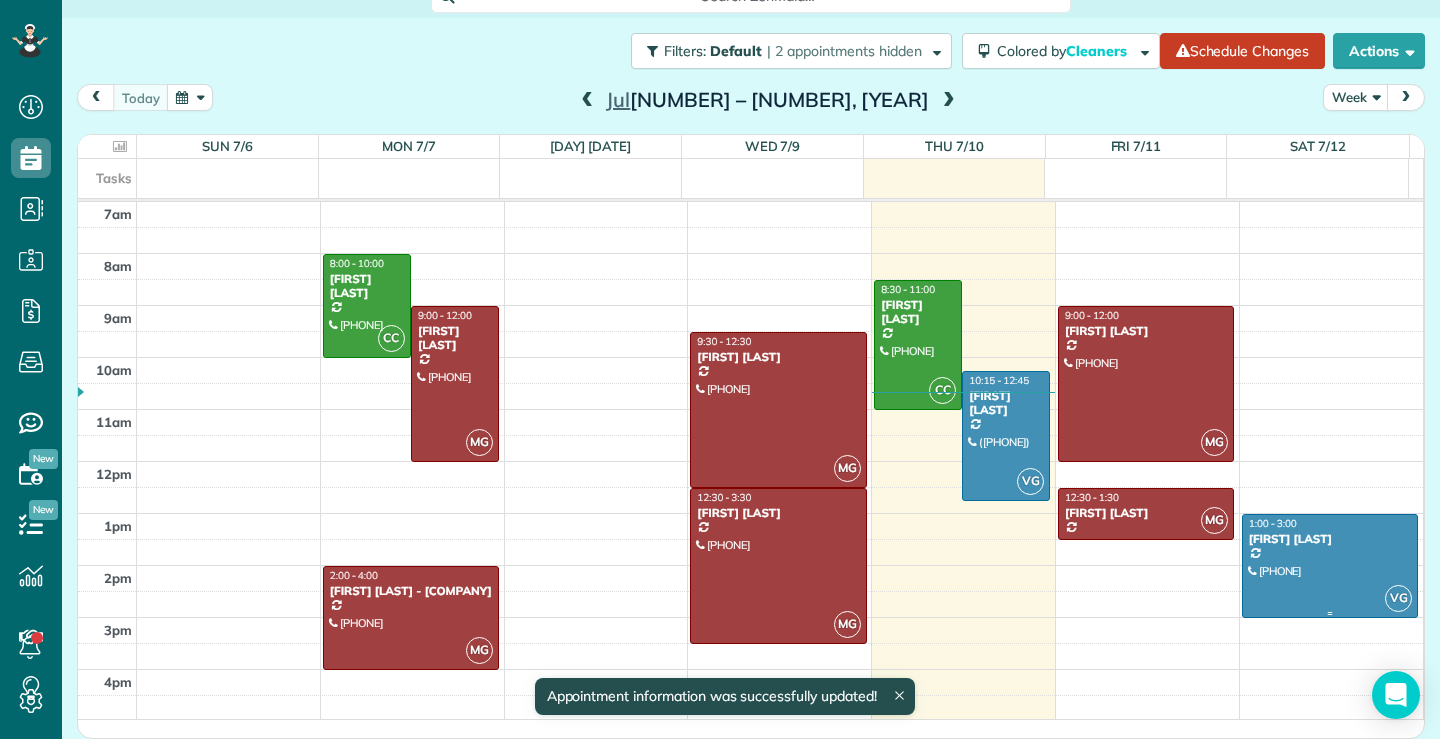 click at bounding box center (1330, 566) 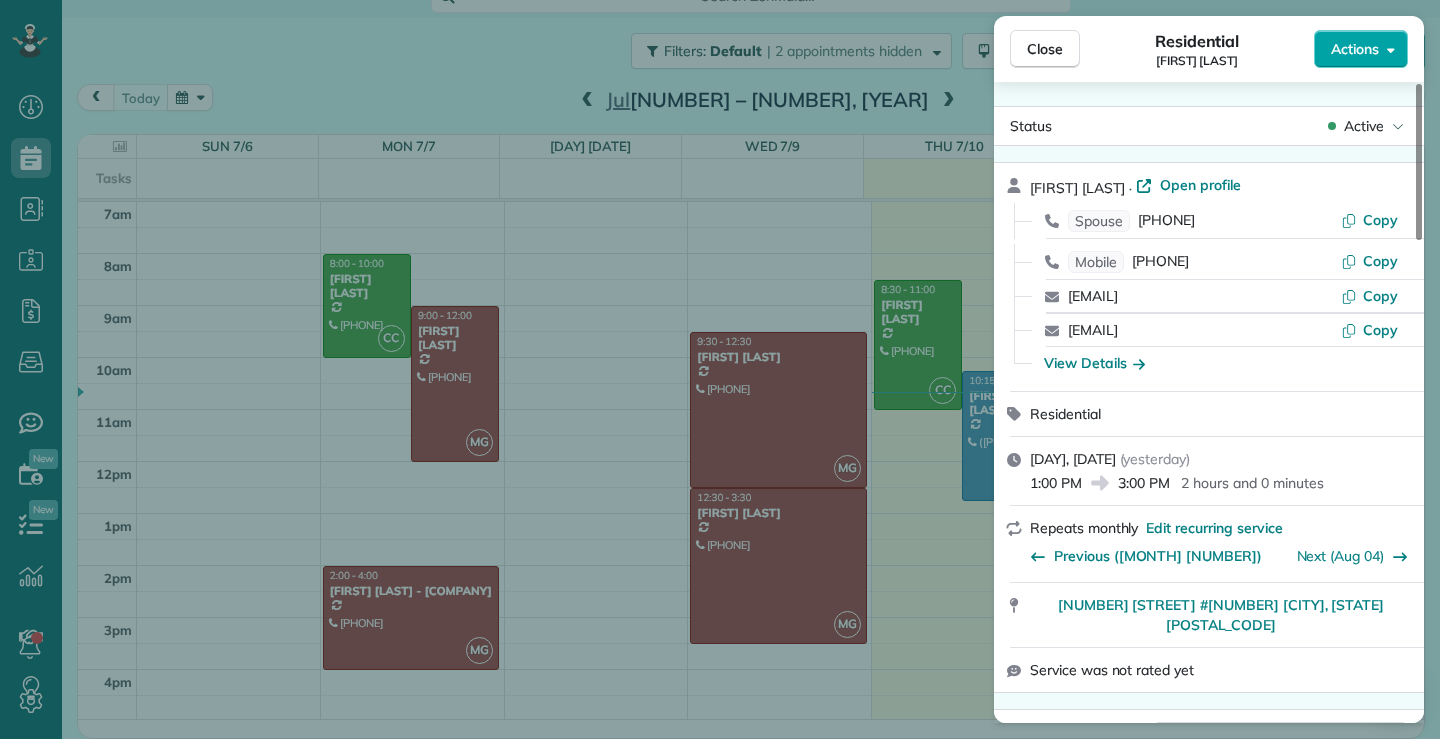 click 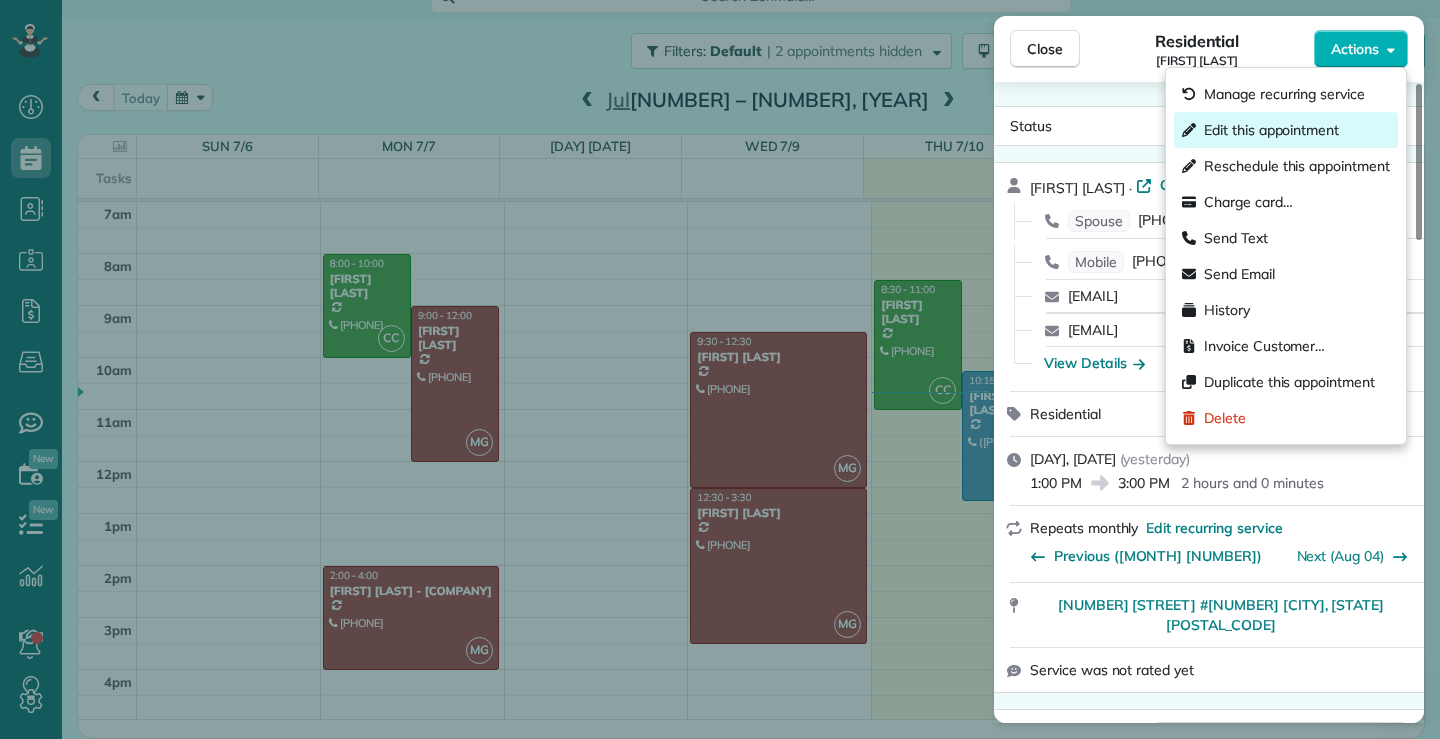 click on "Edit this appointment" at bounding box center (1271, 130) 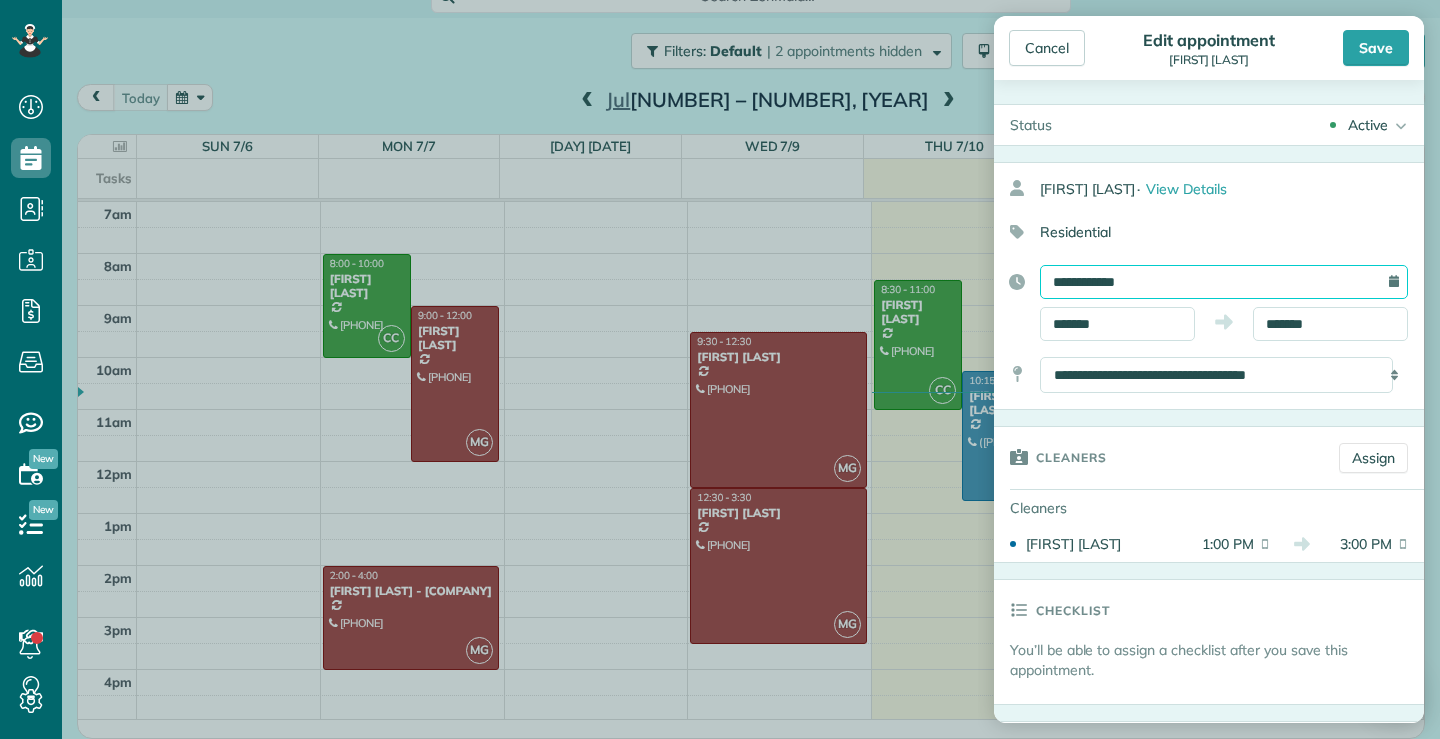 click on "**********" at bounding box center (1224, 282) 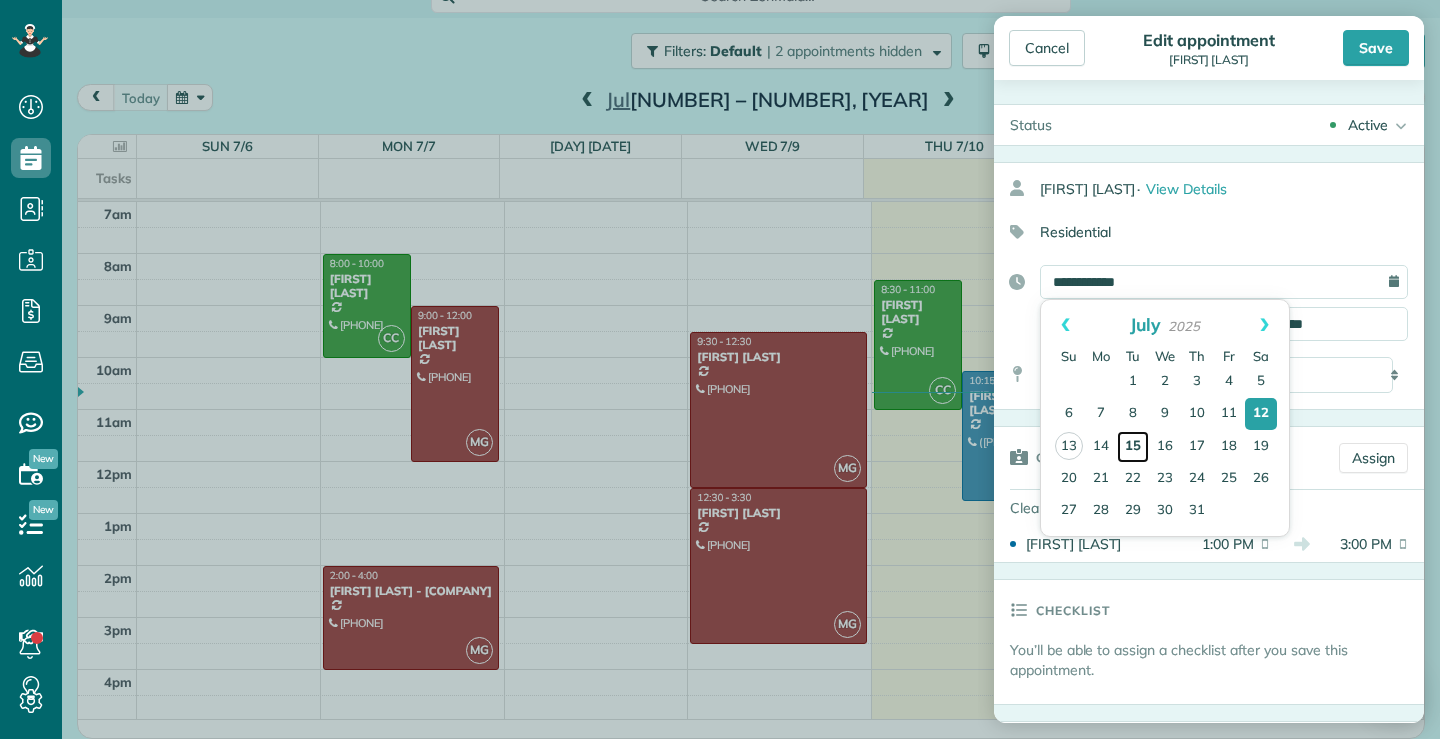 click on "15" at bounding box center [1133, 447] 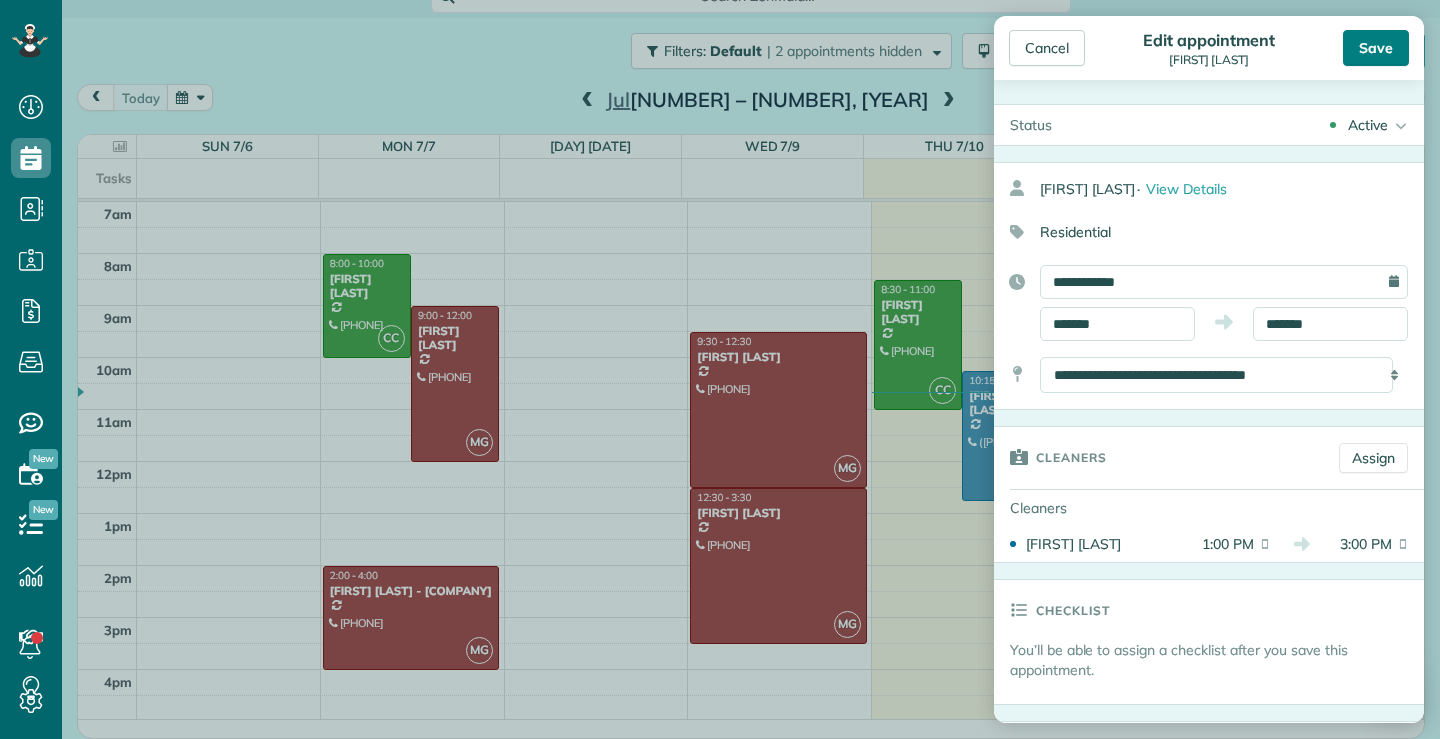 click on "Save" at bounding box center (1376, 48) 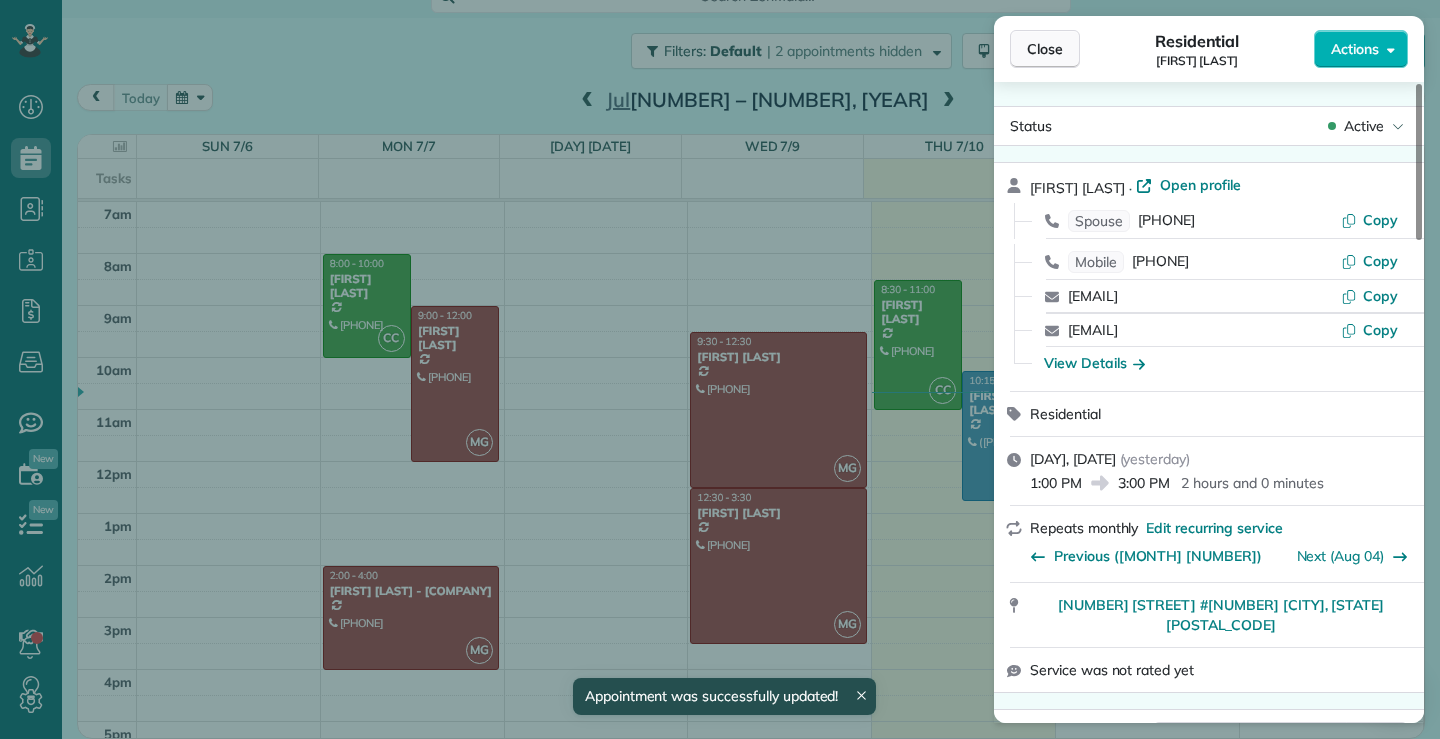 click on "Close" at bounding box center [1045, 49] 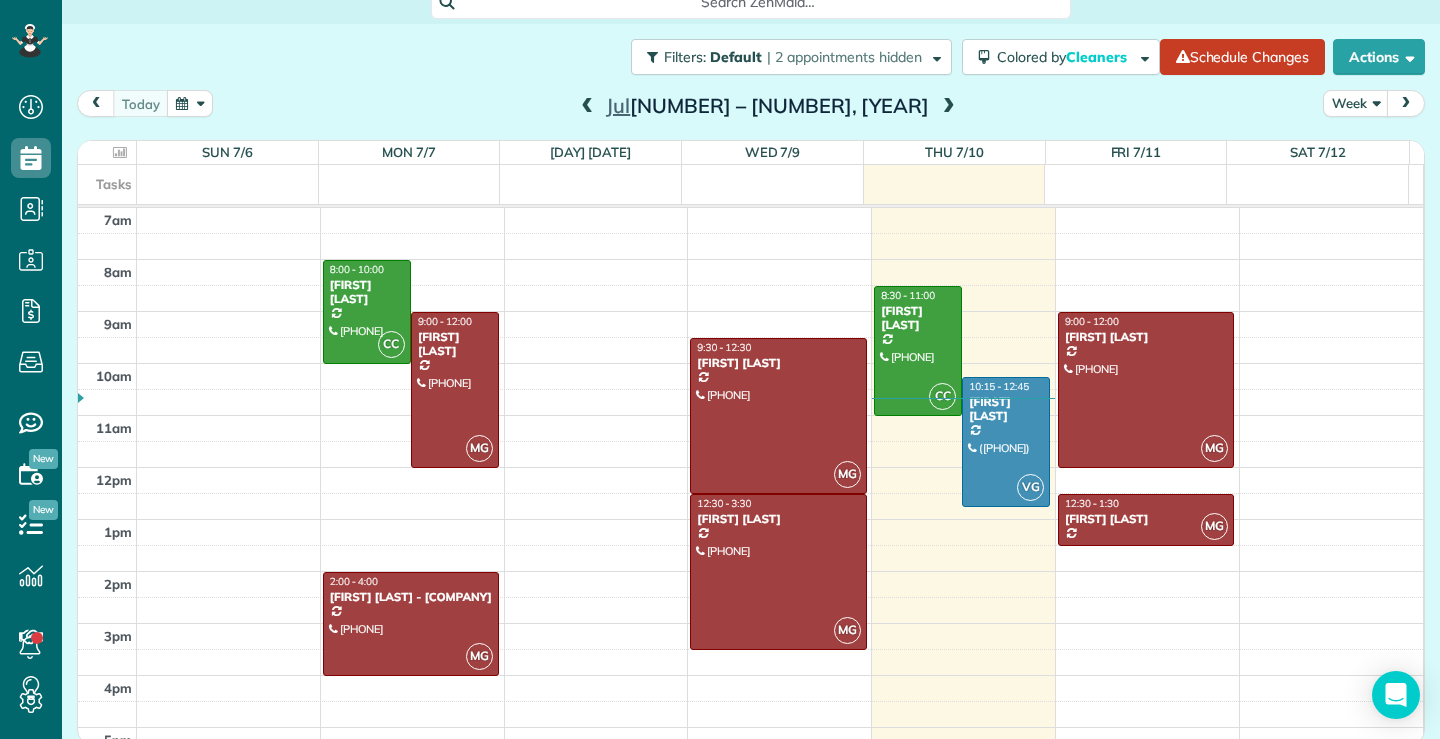 scroll, scrollTop: 26, scrollLeft: 0, axis: vertical 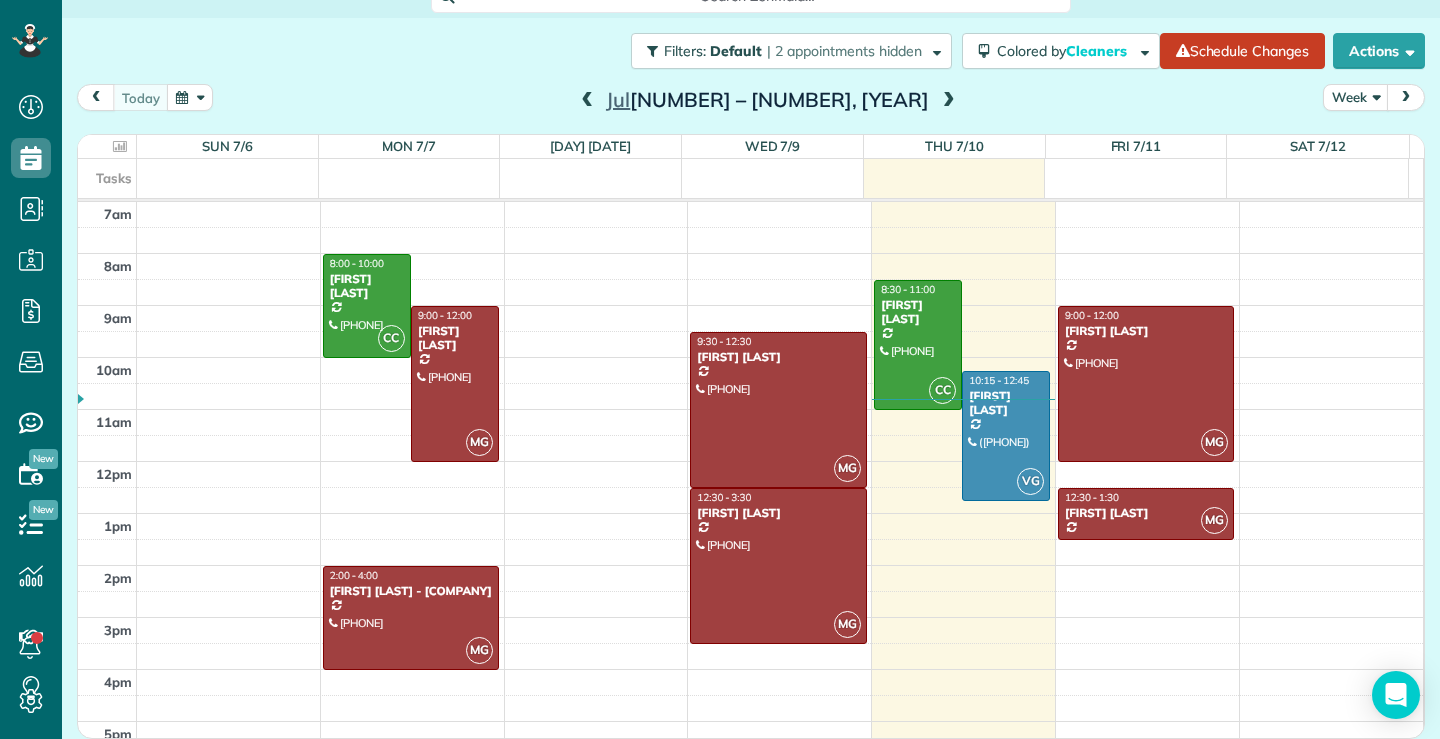 click at bounding box center (587, 101) 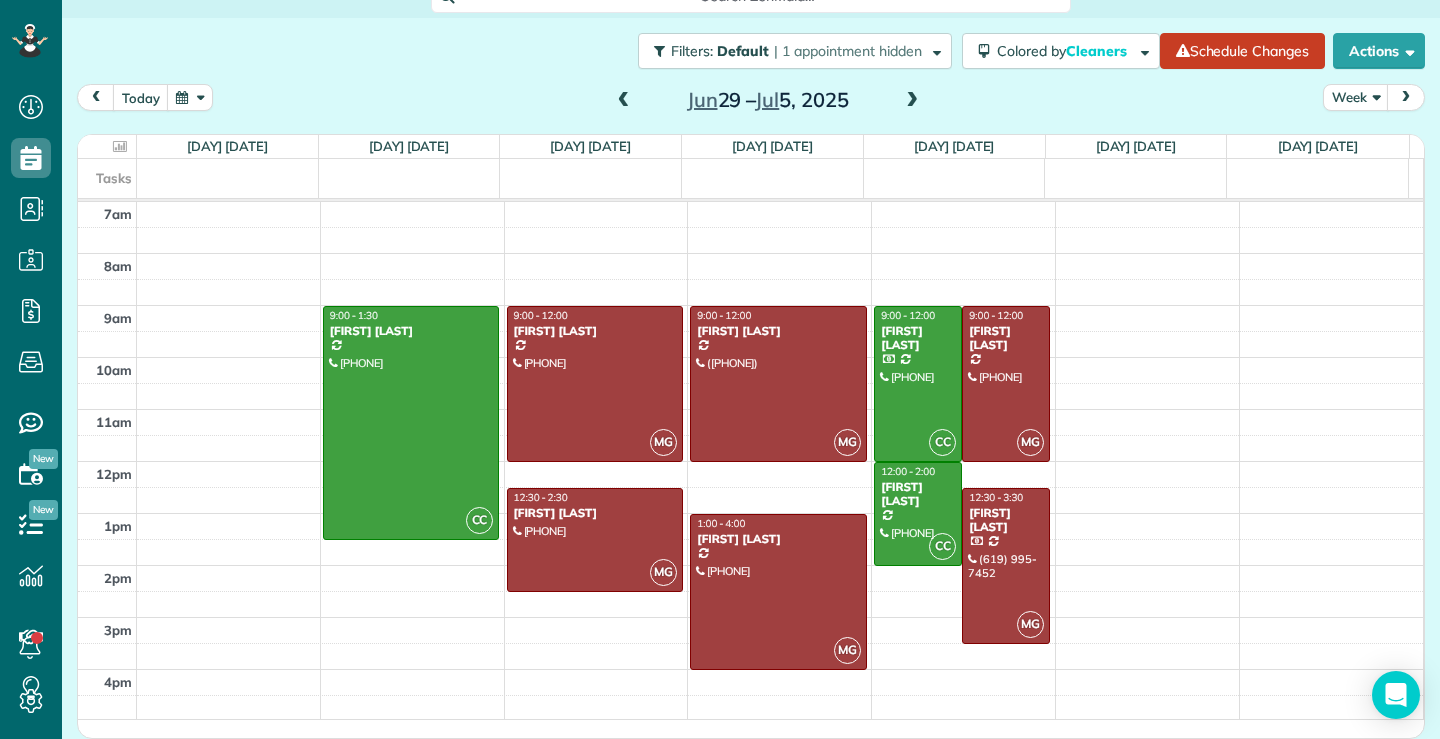 click at bounding box center (624, 101) 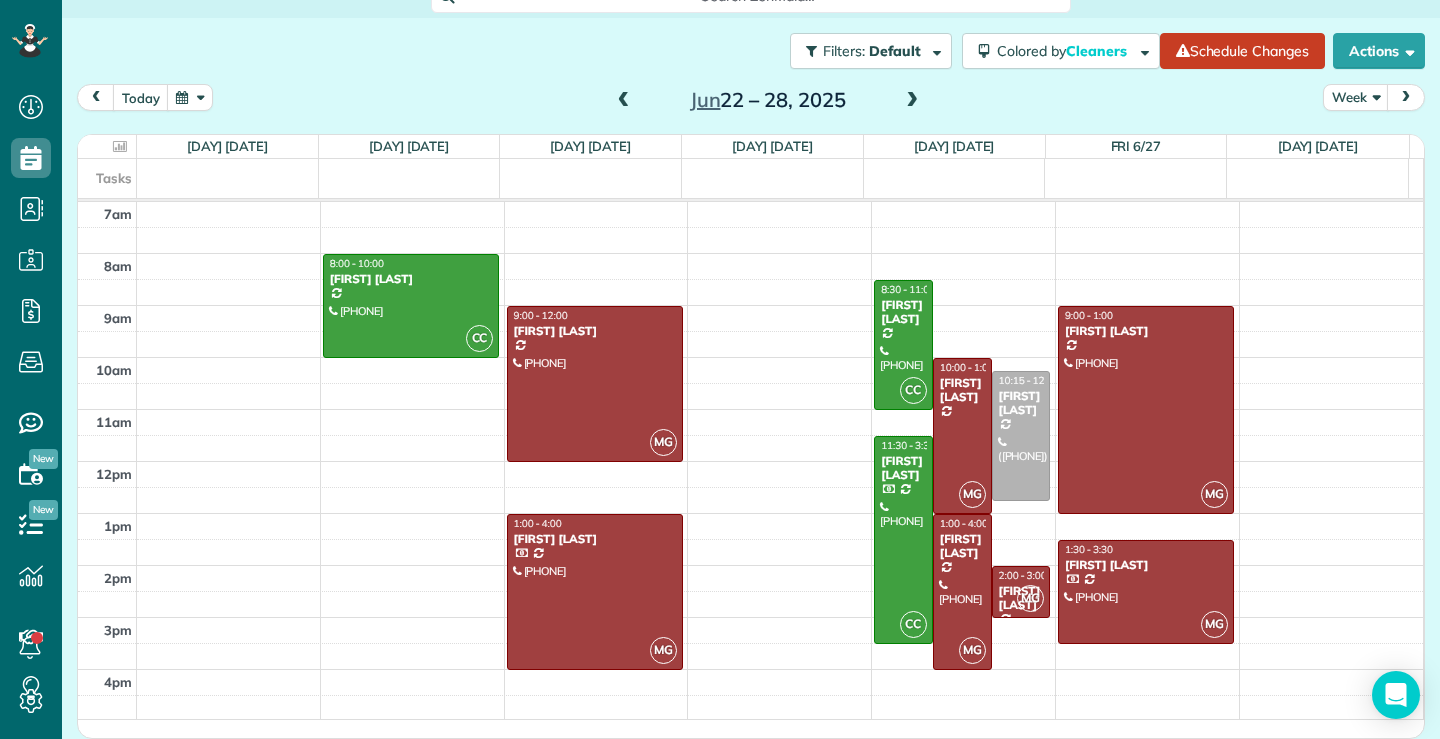 click at bounding box center [624, 101] 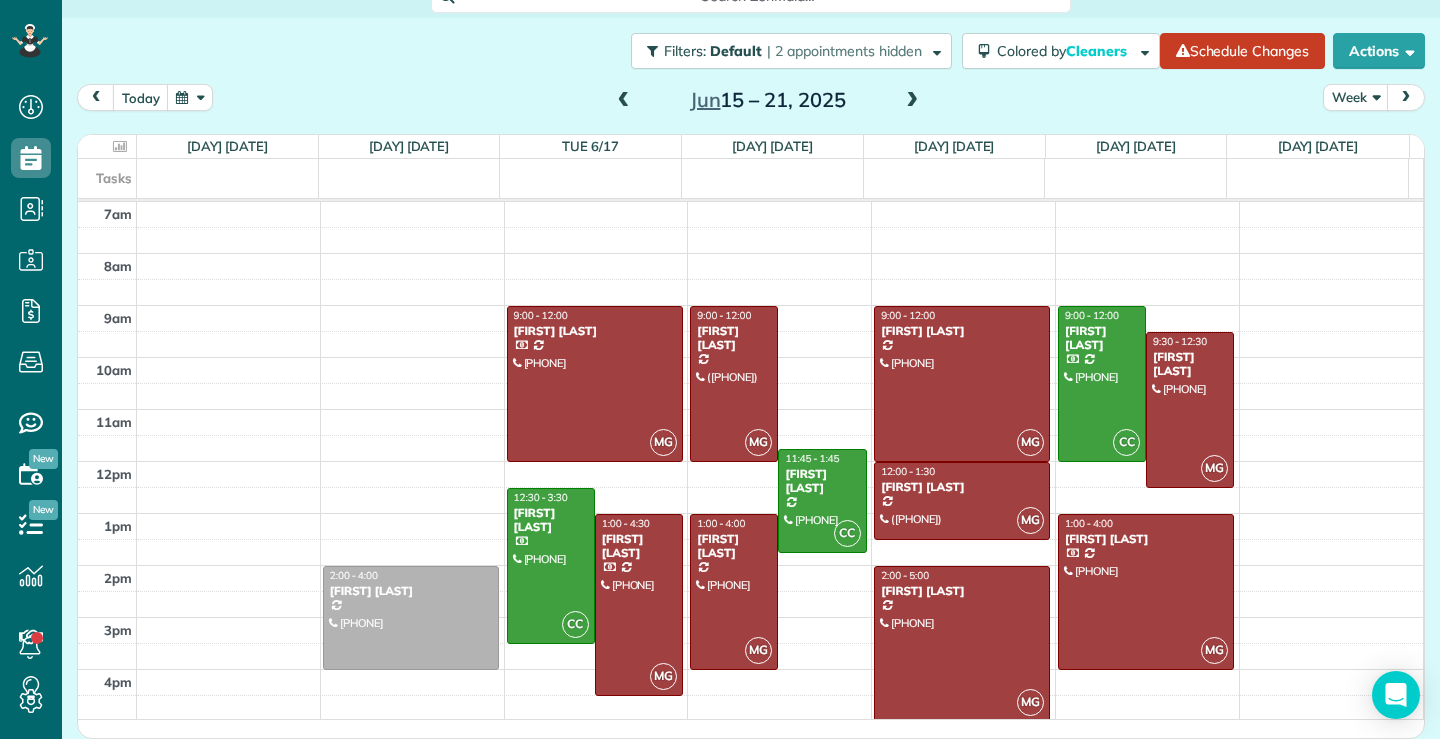 click at bounding box center [624, 101] 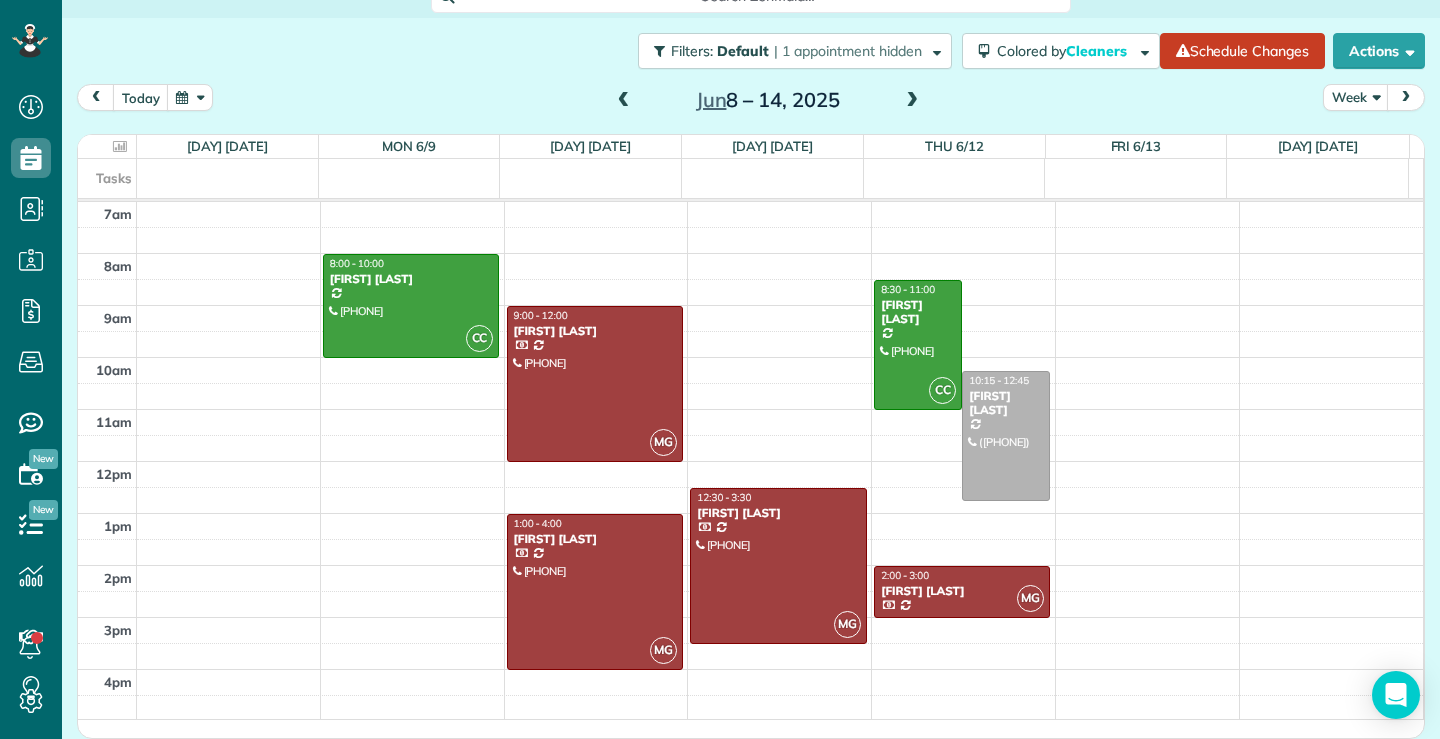click at bounding box center (912, 101) 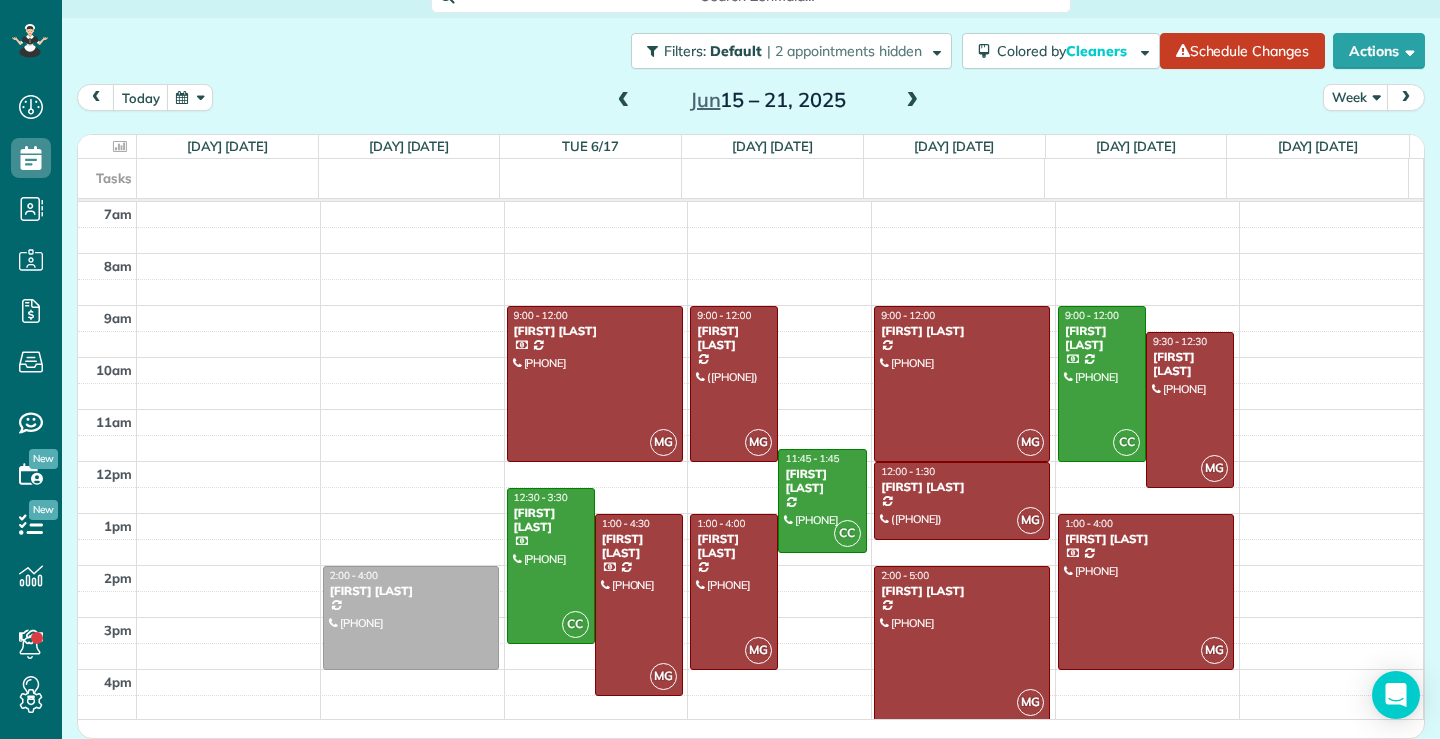 click at bounding box center [912, 101] 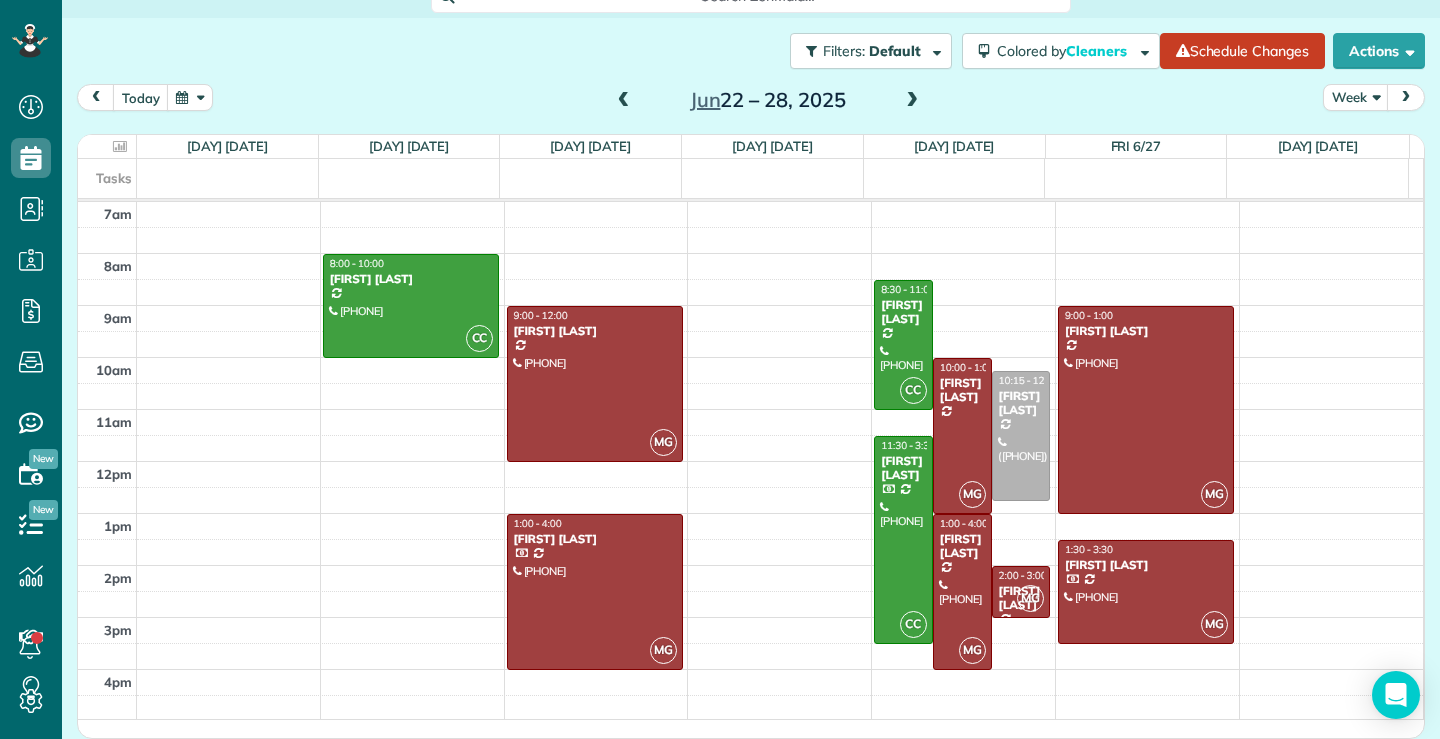 click at bounding box center (624, 101) 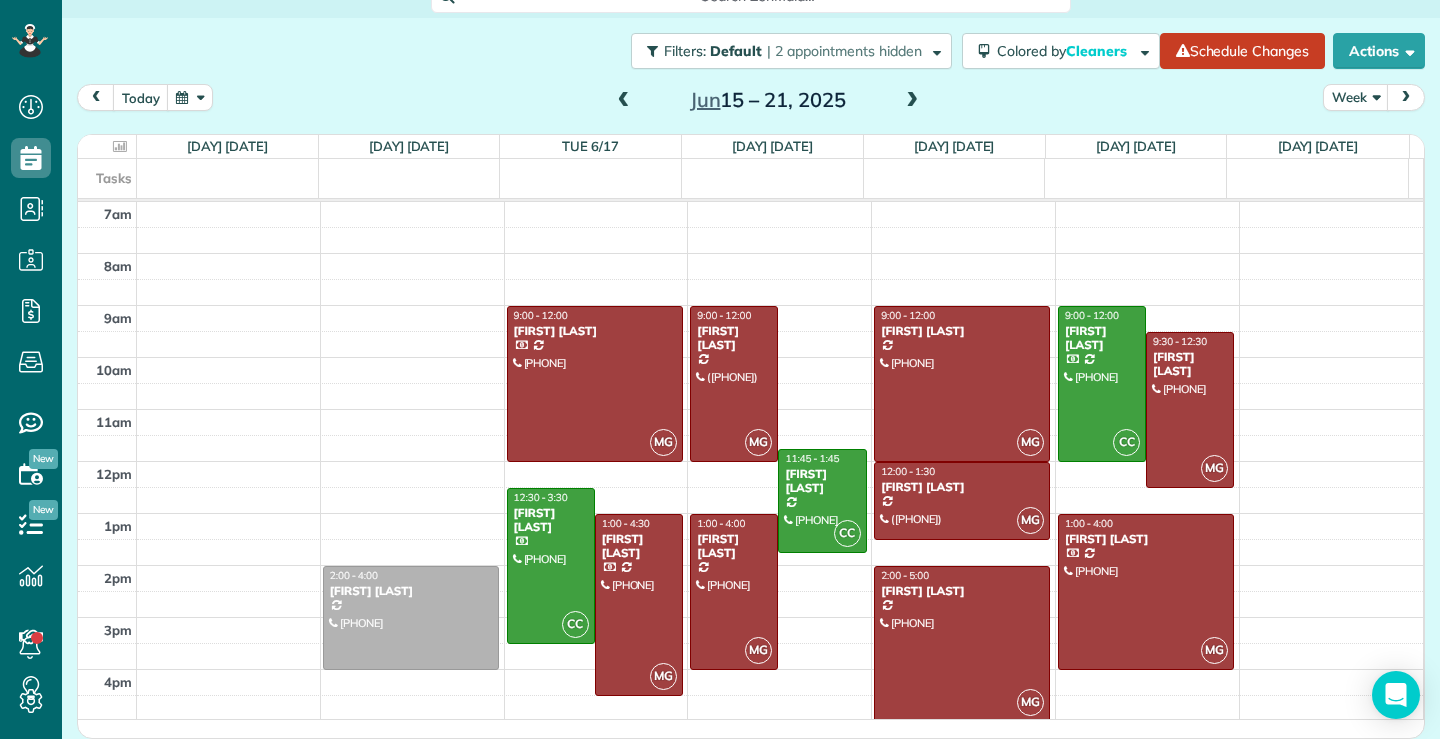 click at bounding box center [912, 101] 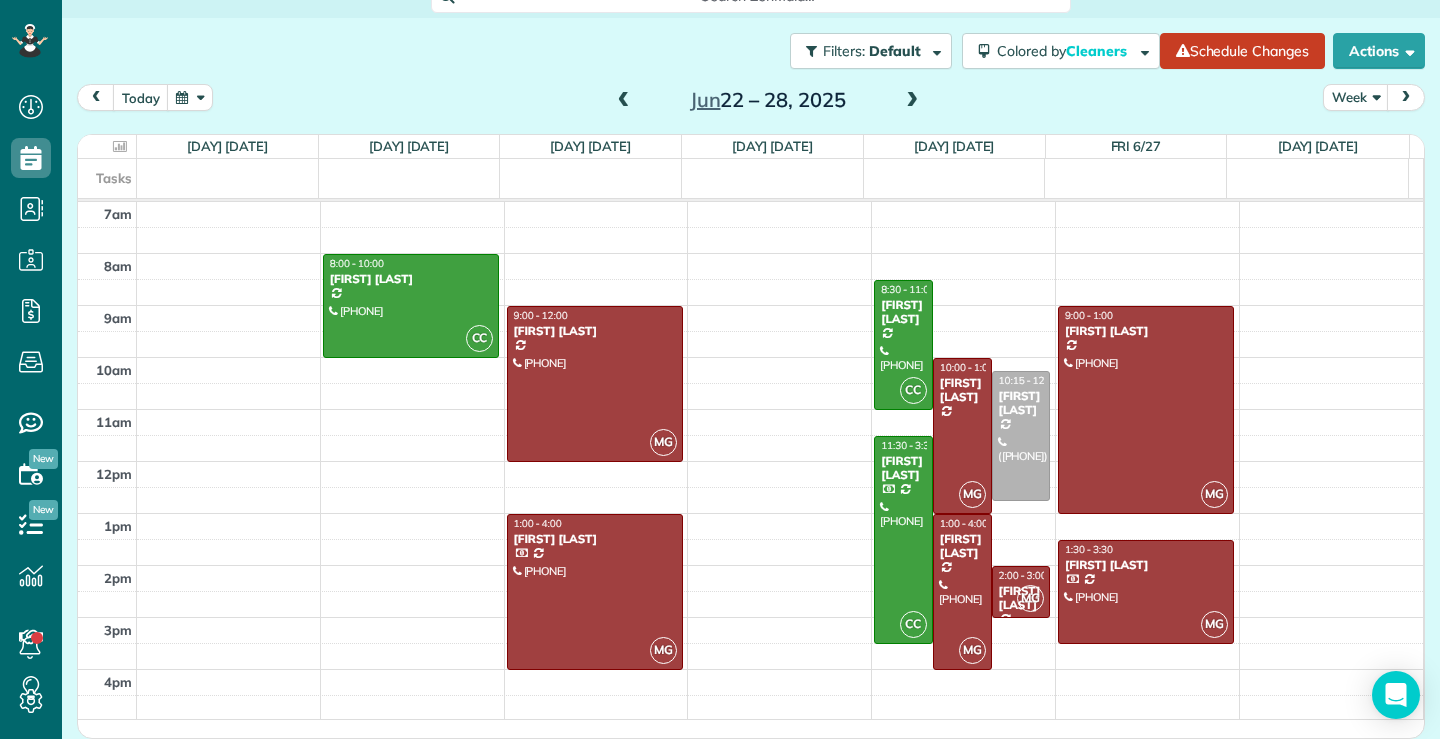 click at bounding box center [912, 101] 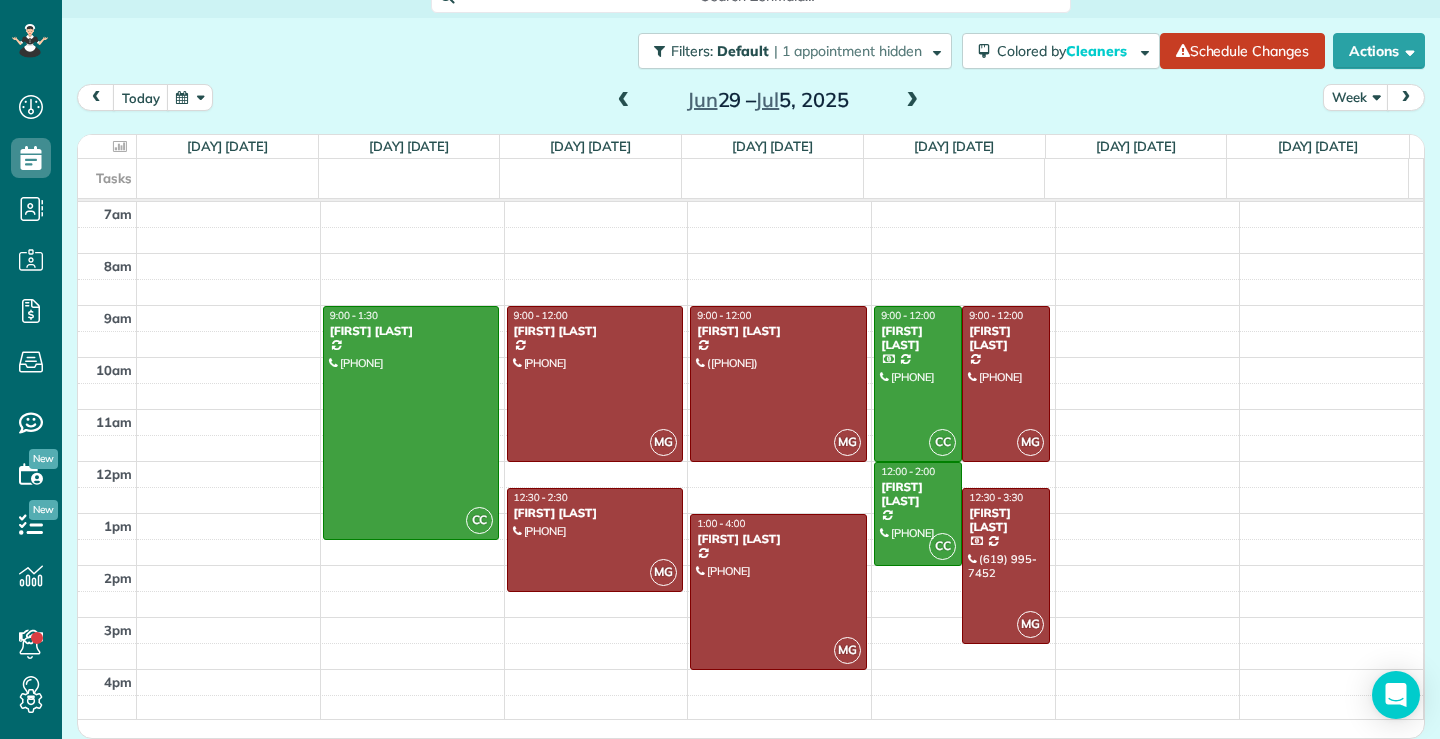 click at bounding box center [912, 101] 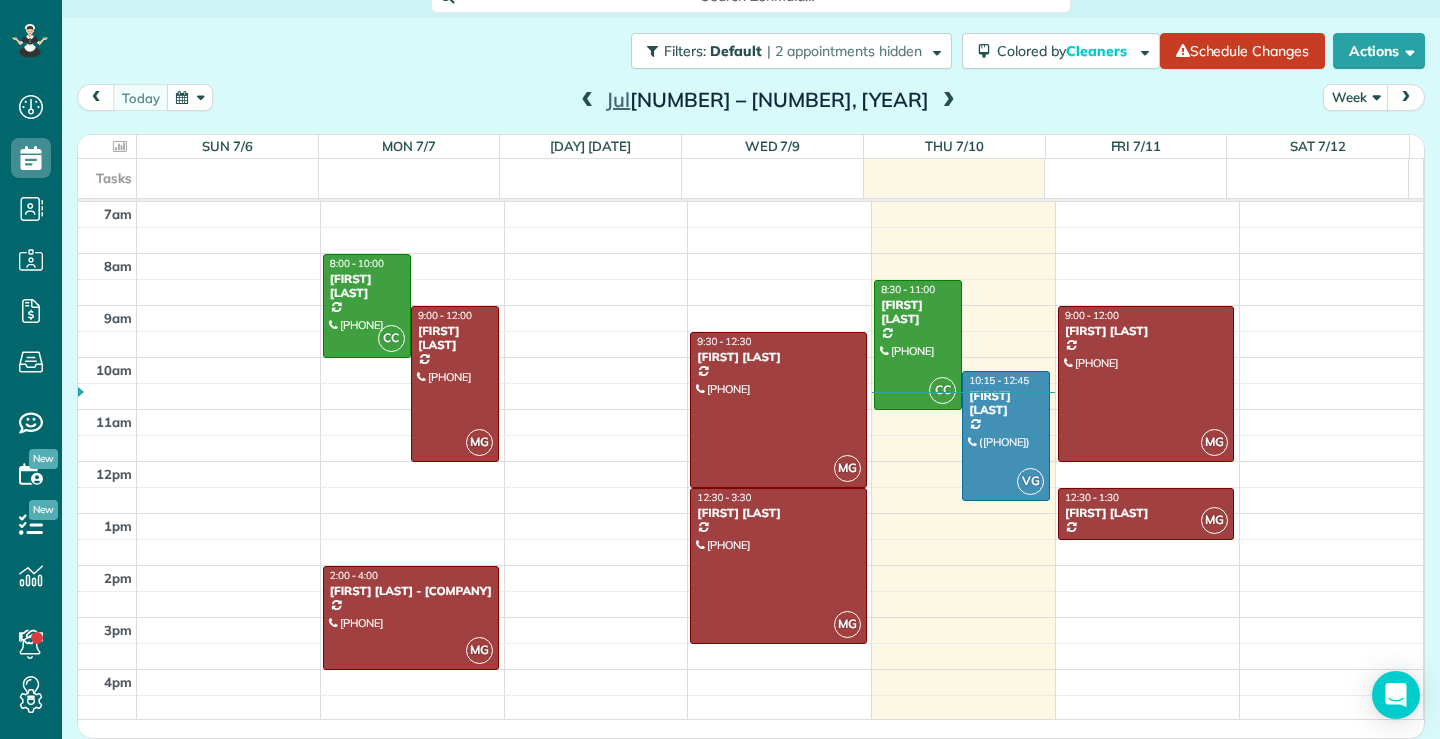 click at bounding box center [949, 101] 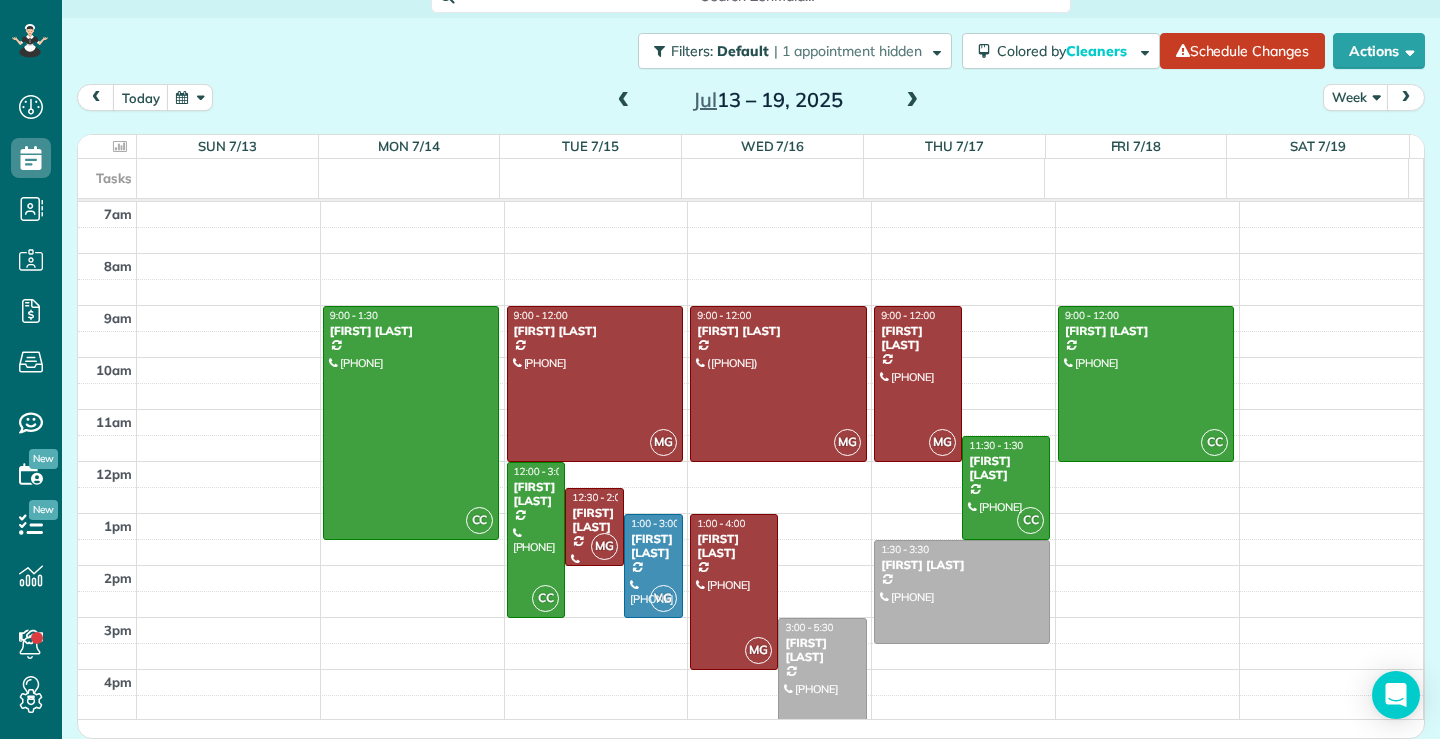 click at bounding box center [912, 101] 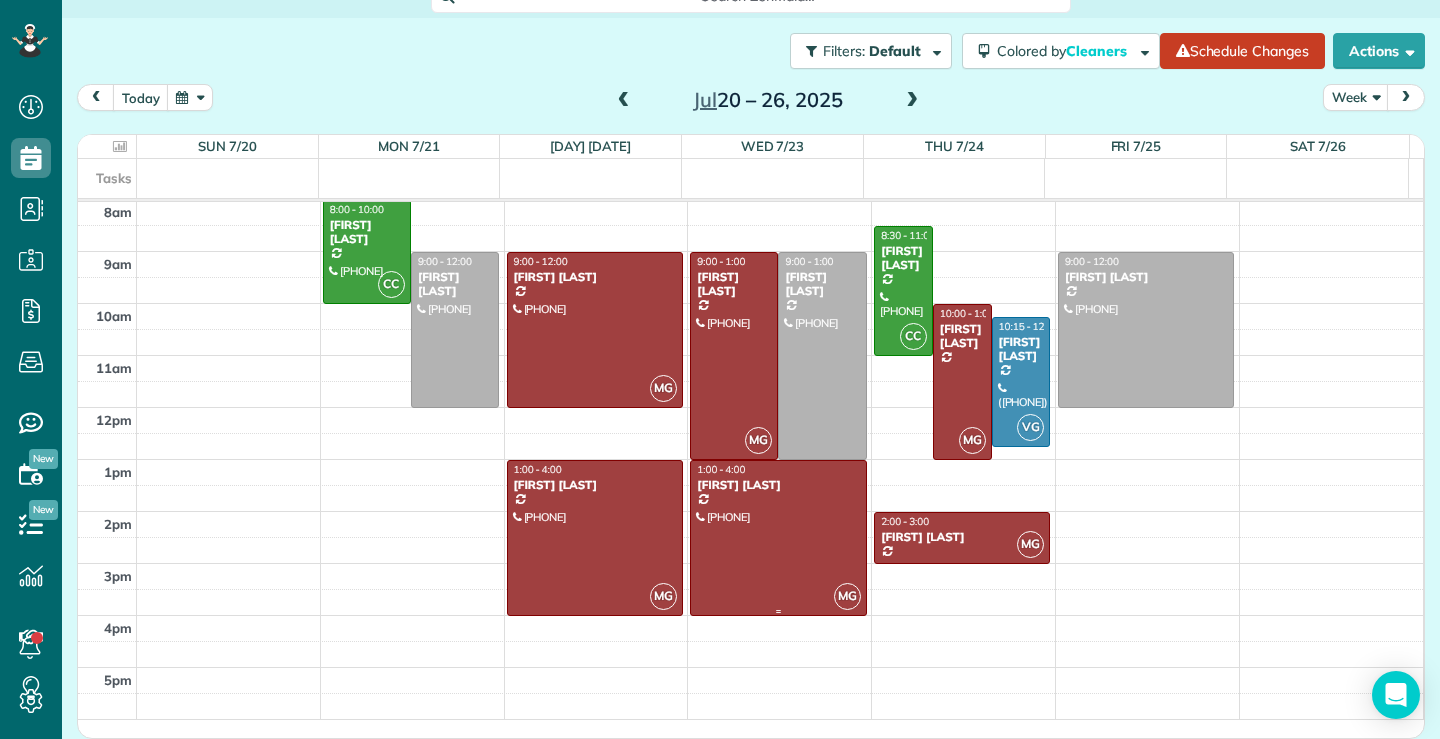 scroll, scrollTop: 0, scrollLeft: 0, axis: both 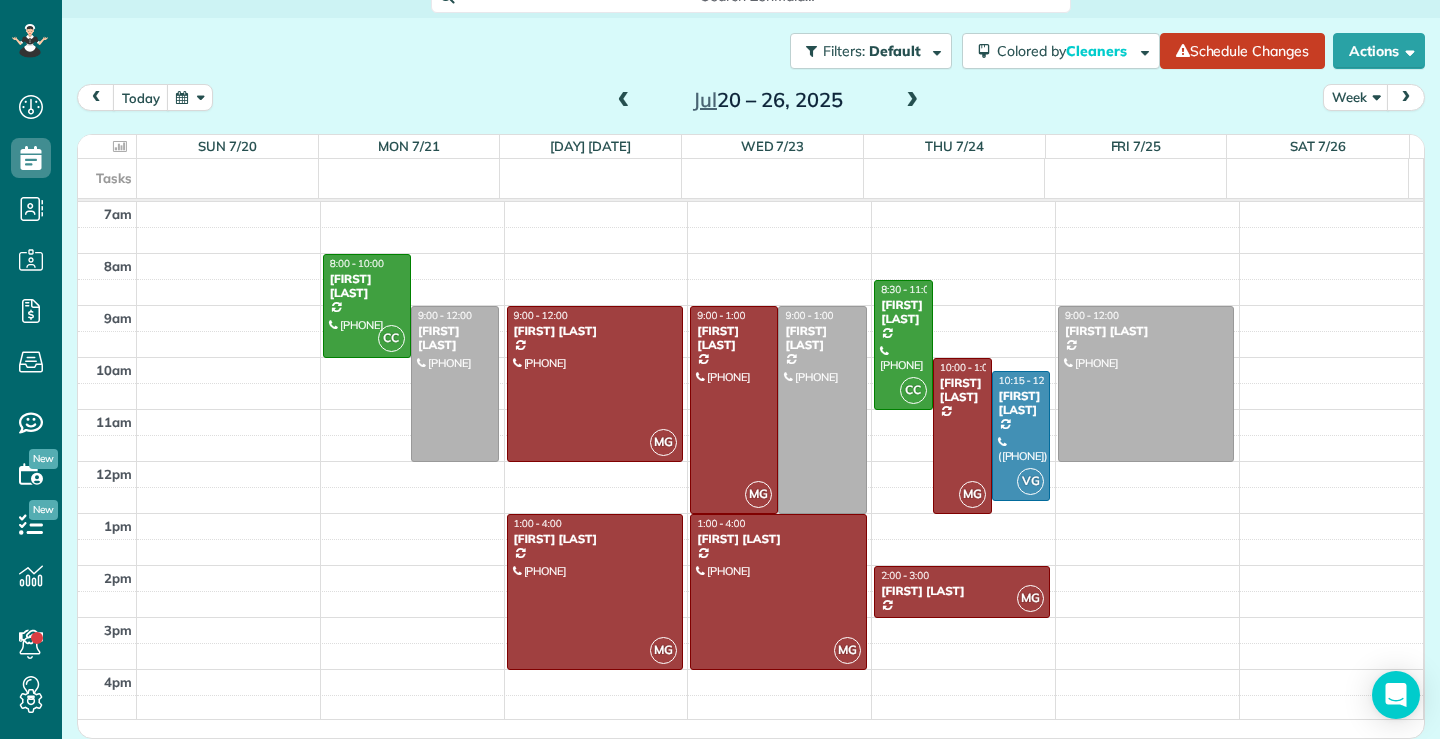 click at bounding box center (624, 101) 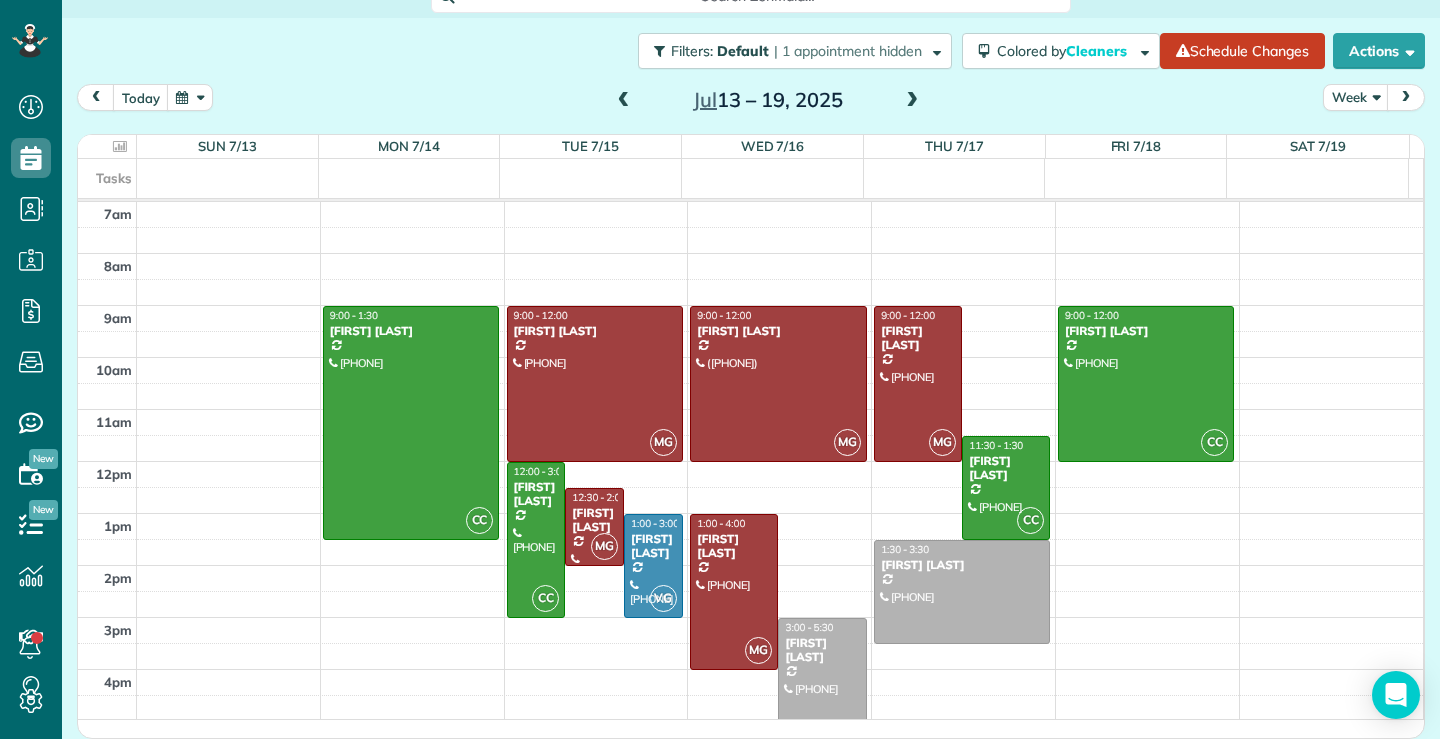 click at bounding box center [624, 101] 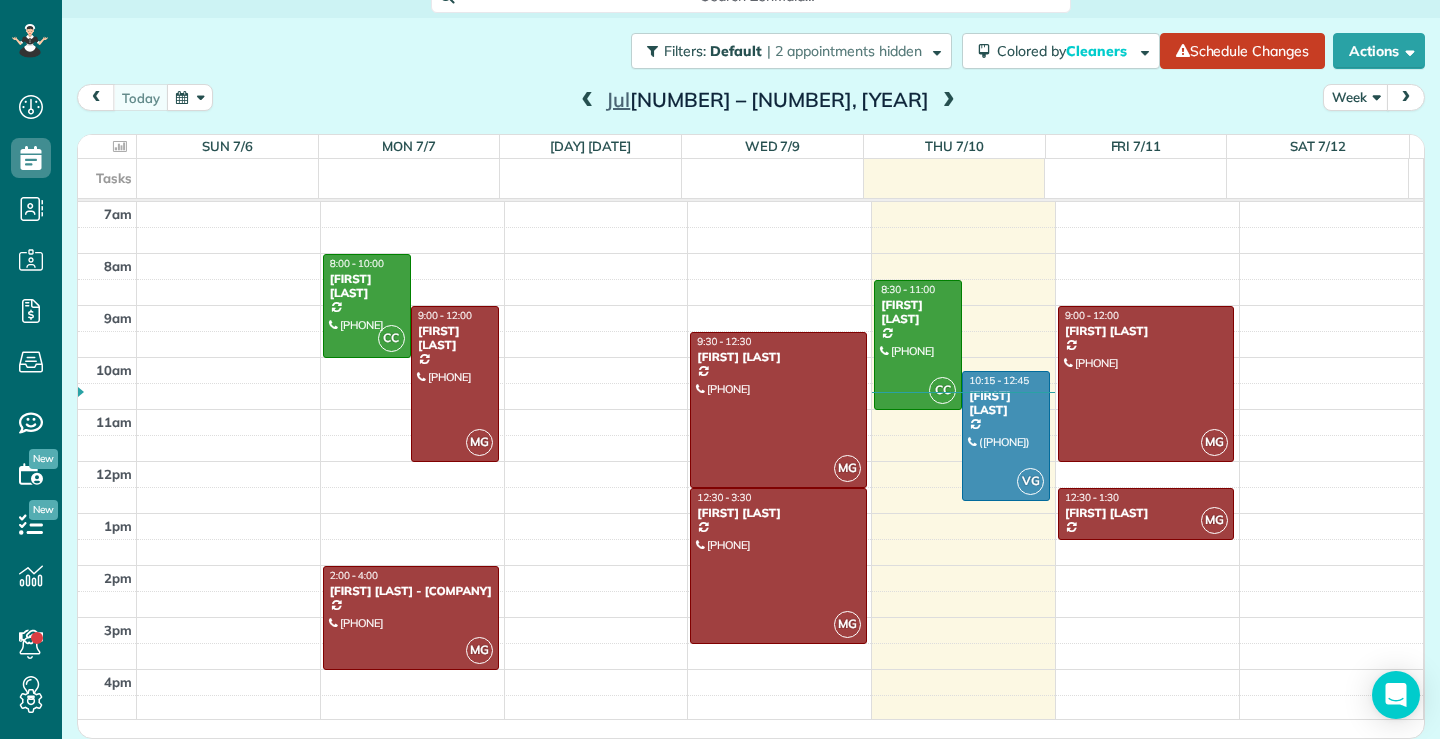 click at bounding box center (587, 101) 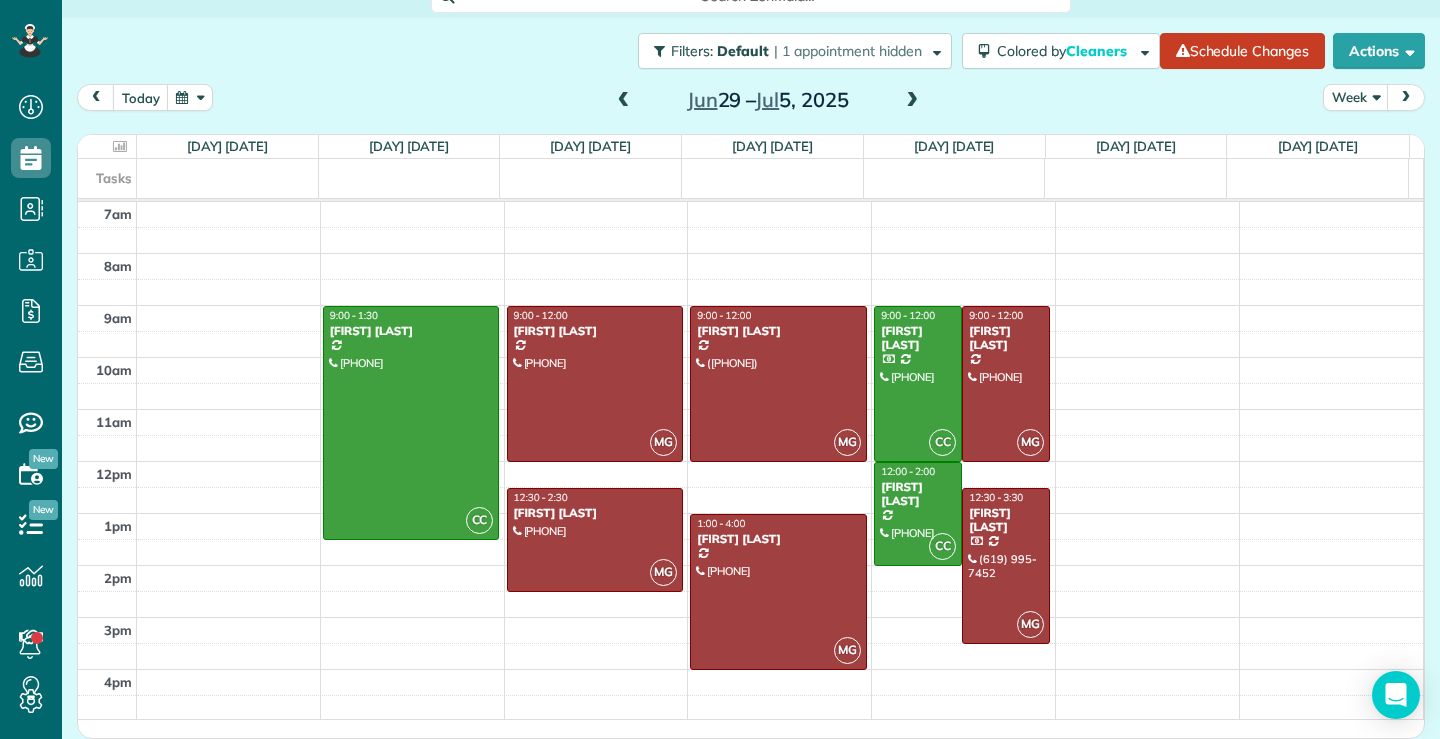 click at bounding box center (624, 101) 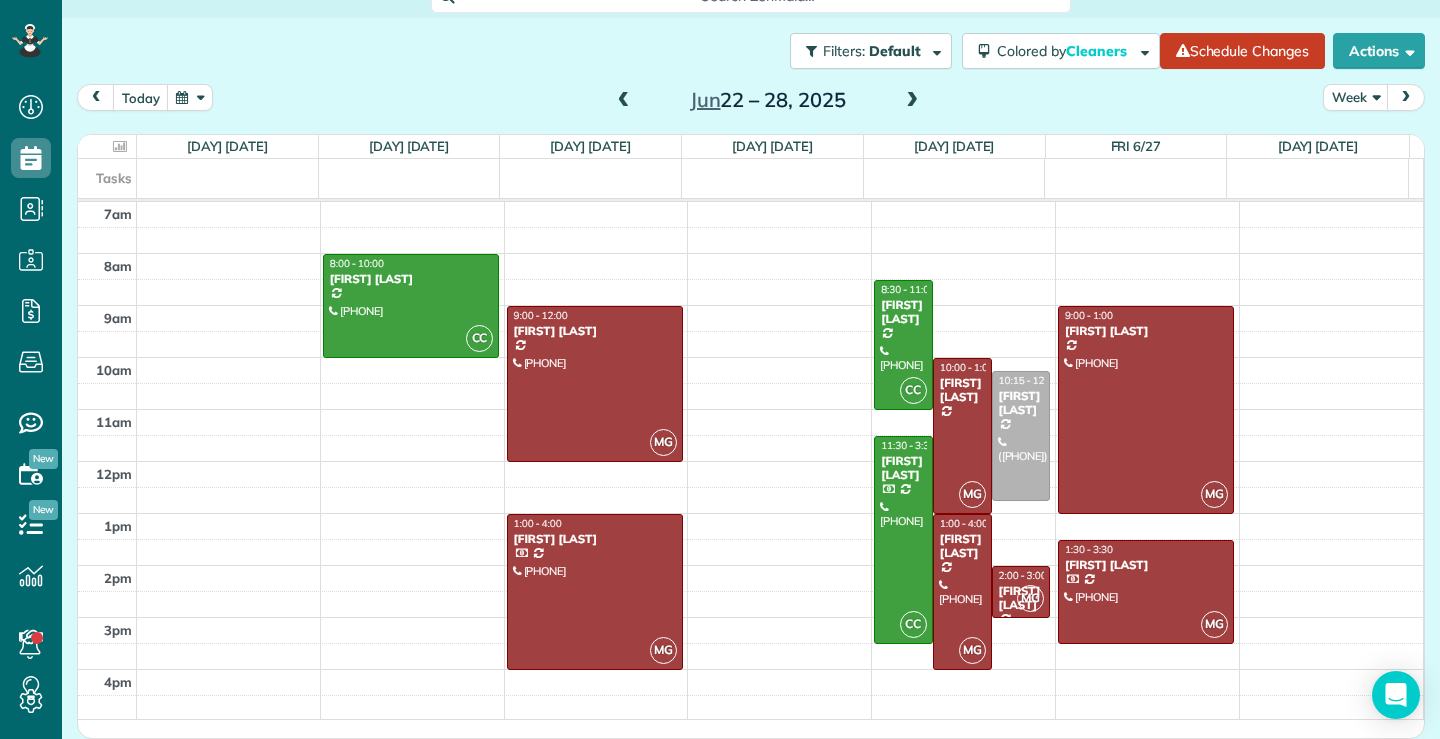 click at bounding box center (912, 101) 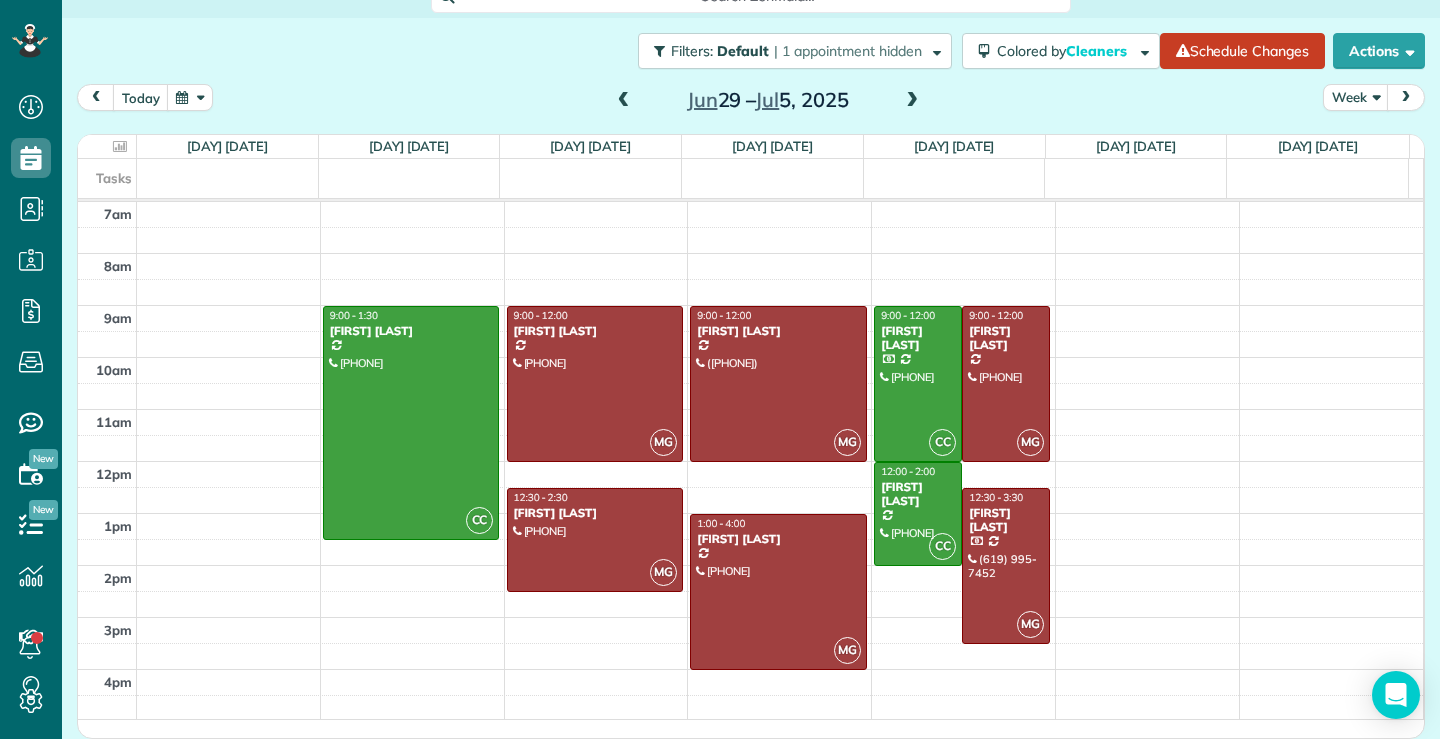 click at bounding box center [912, 101] 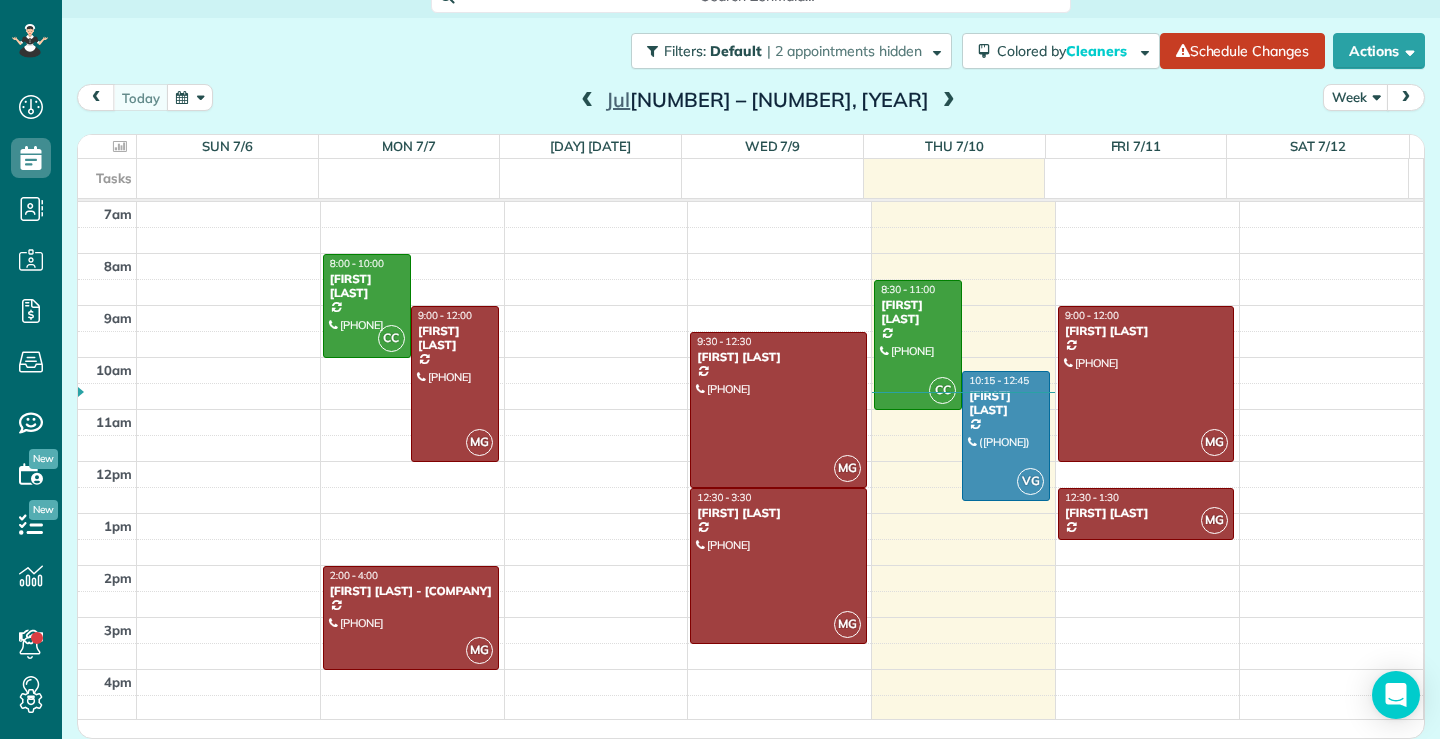 click at bounding box center (949, 101) 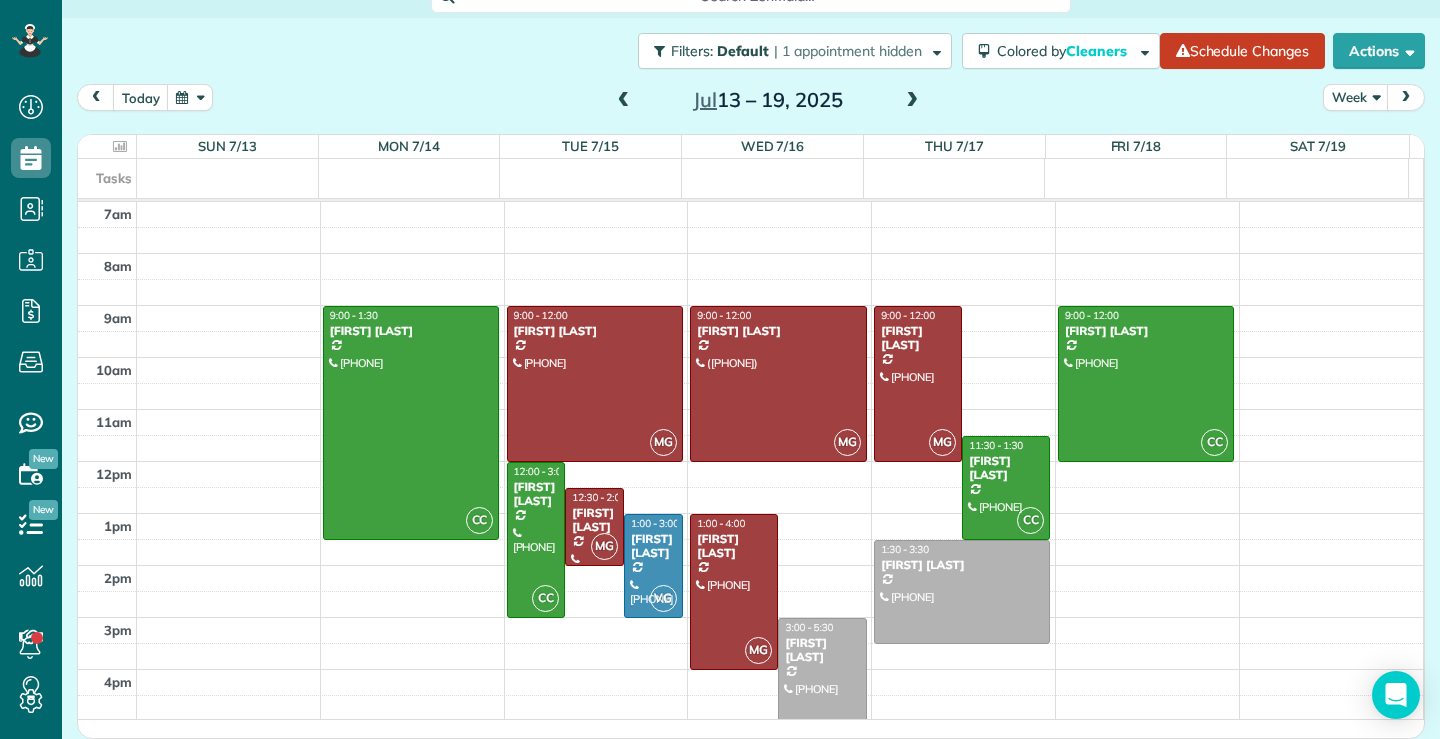click at bounding box center [912, 101] 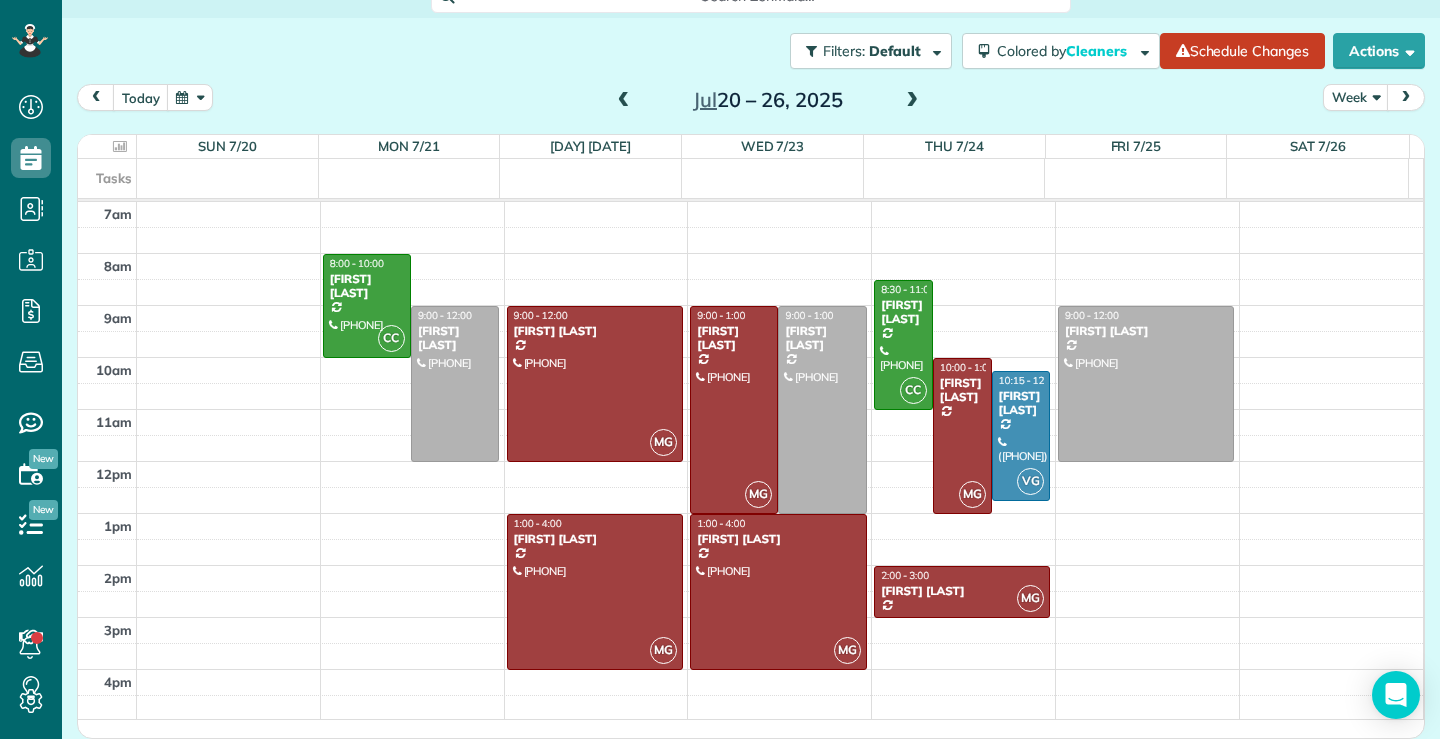 click at bounding box center (624, 101) 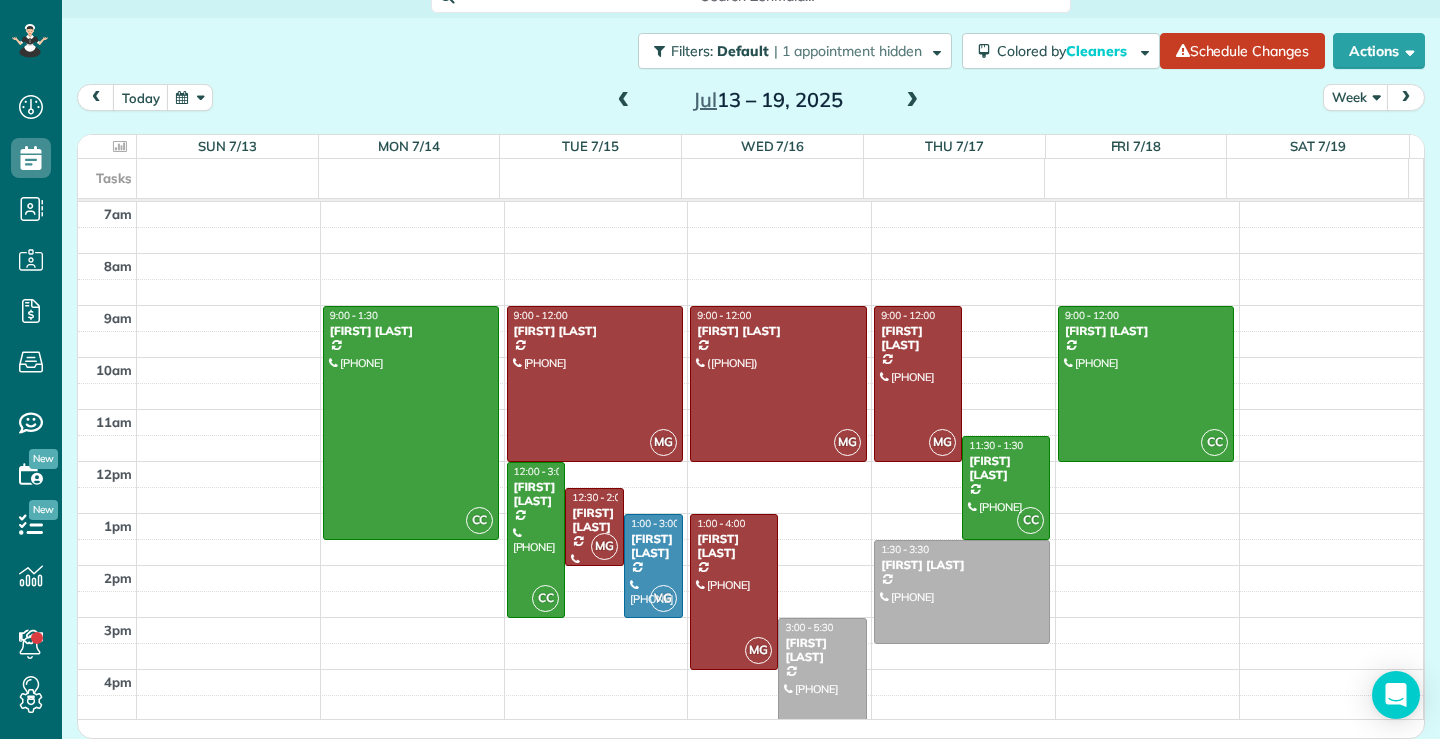 click on "[FIRST] [LAST]" at bounding box center [822, 650] 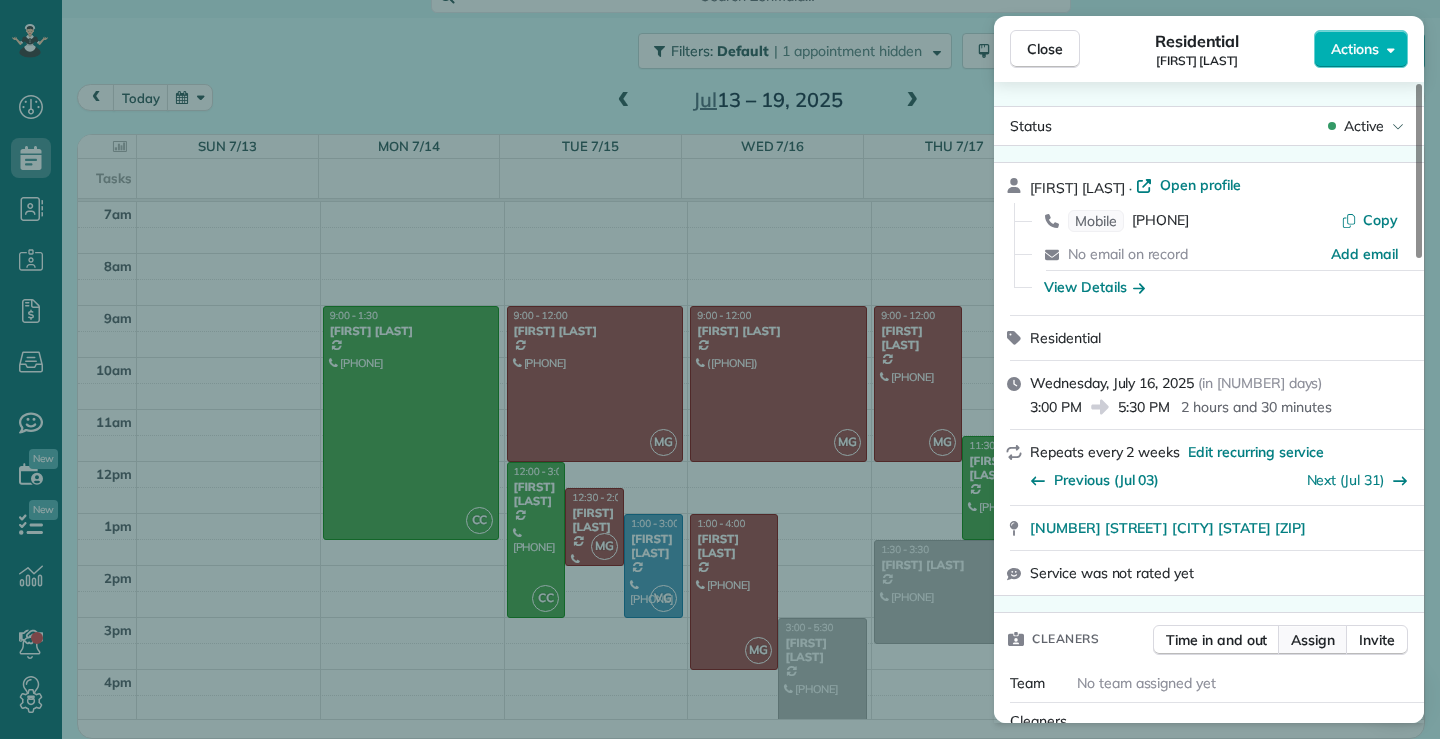 click on "Assign" at bounding box center [1313, 640] 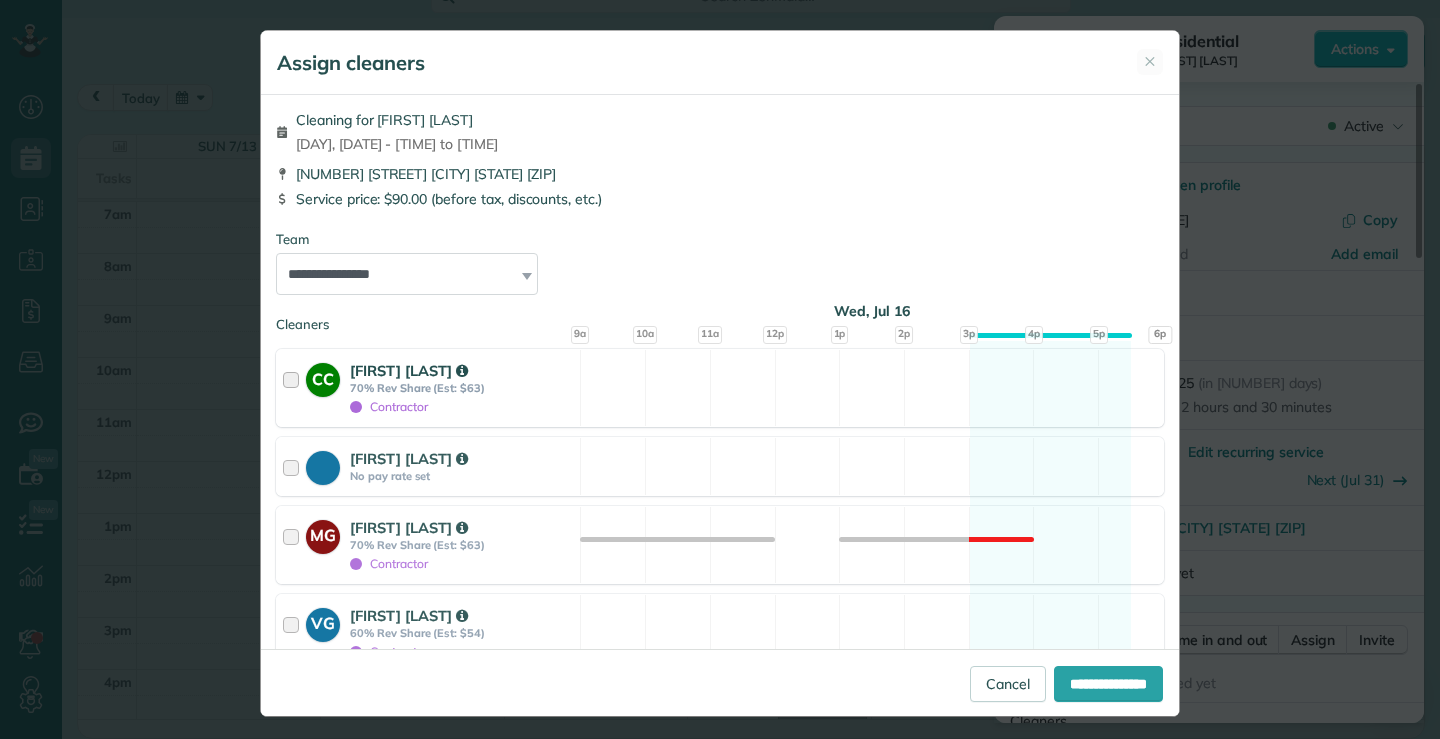 click at bounding box center (294, 388) 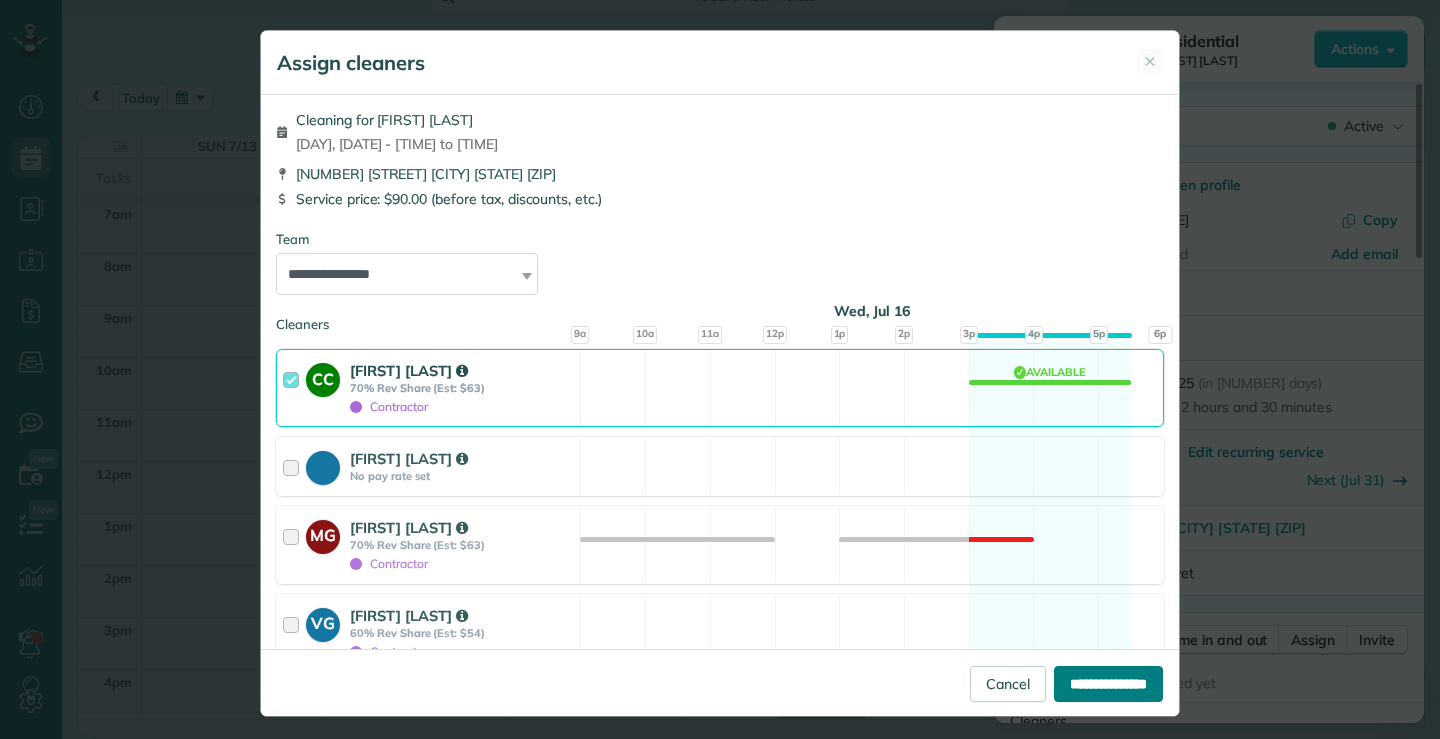 click on "**********" at bounding box center (1108, 684) 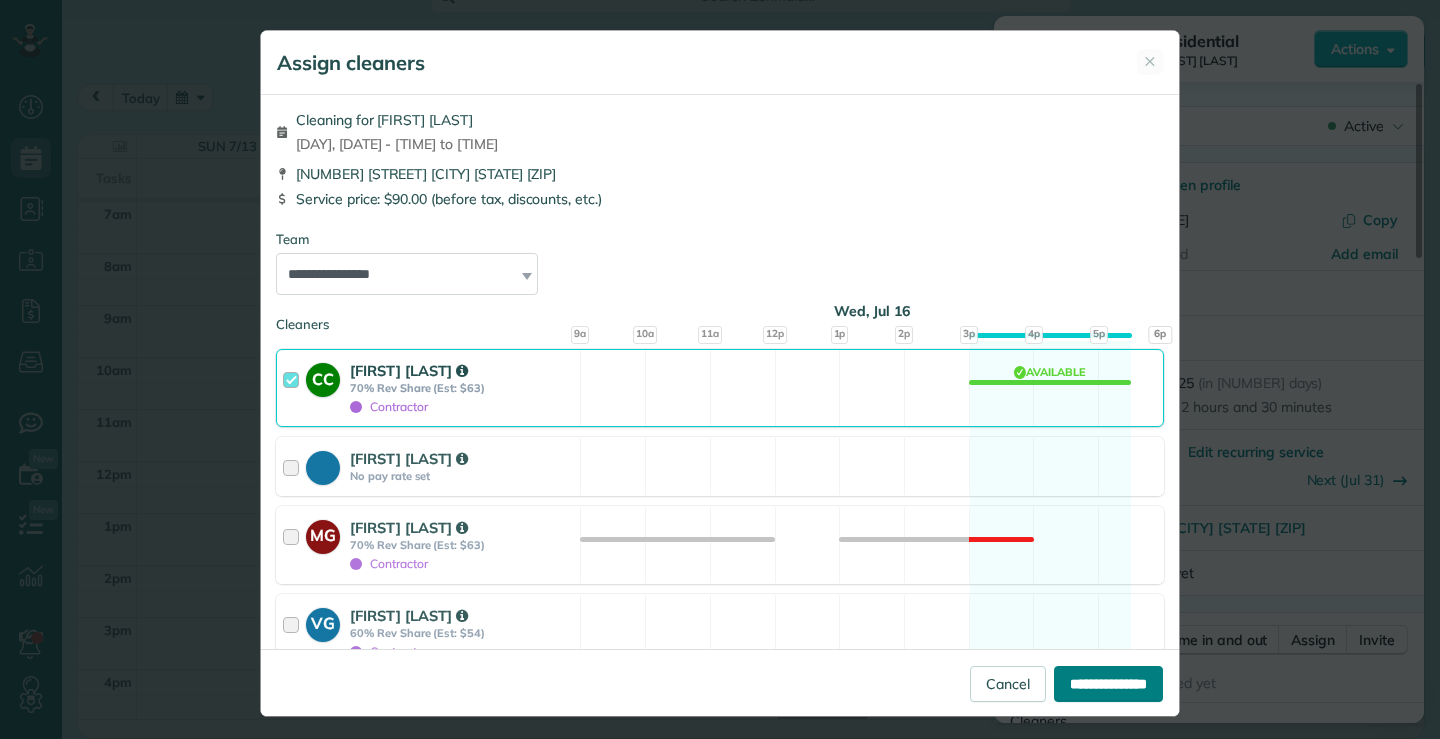 type on "**********" 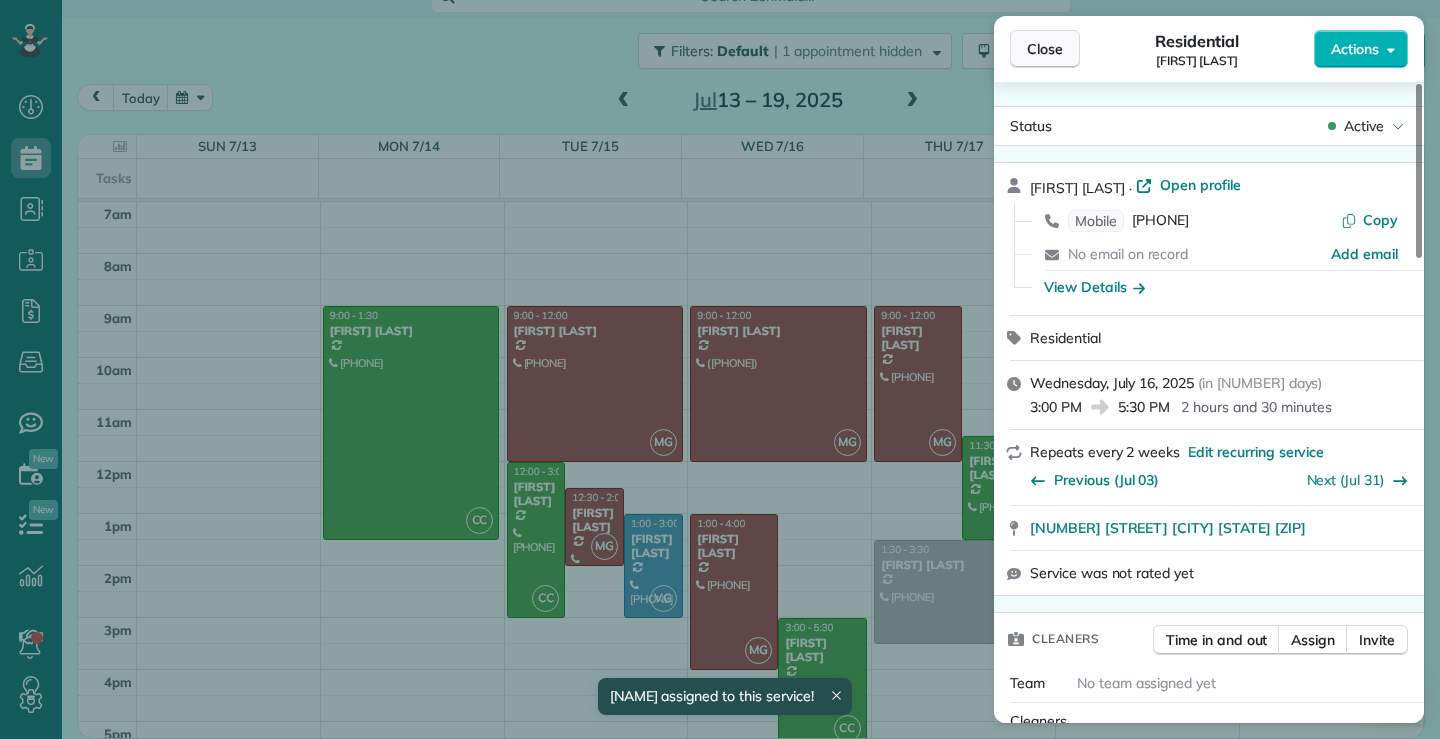 click on "Close" at bounding box center [1045, 49] 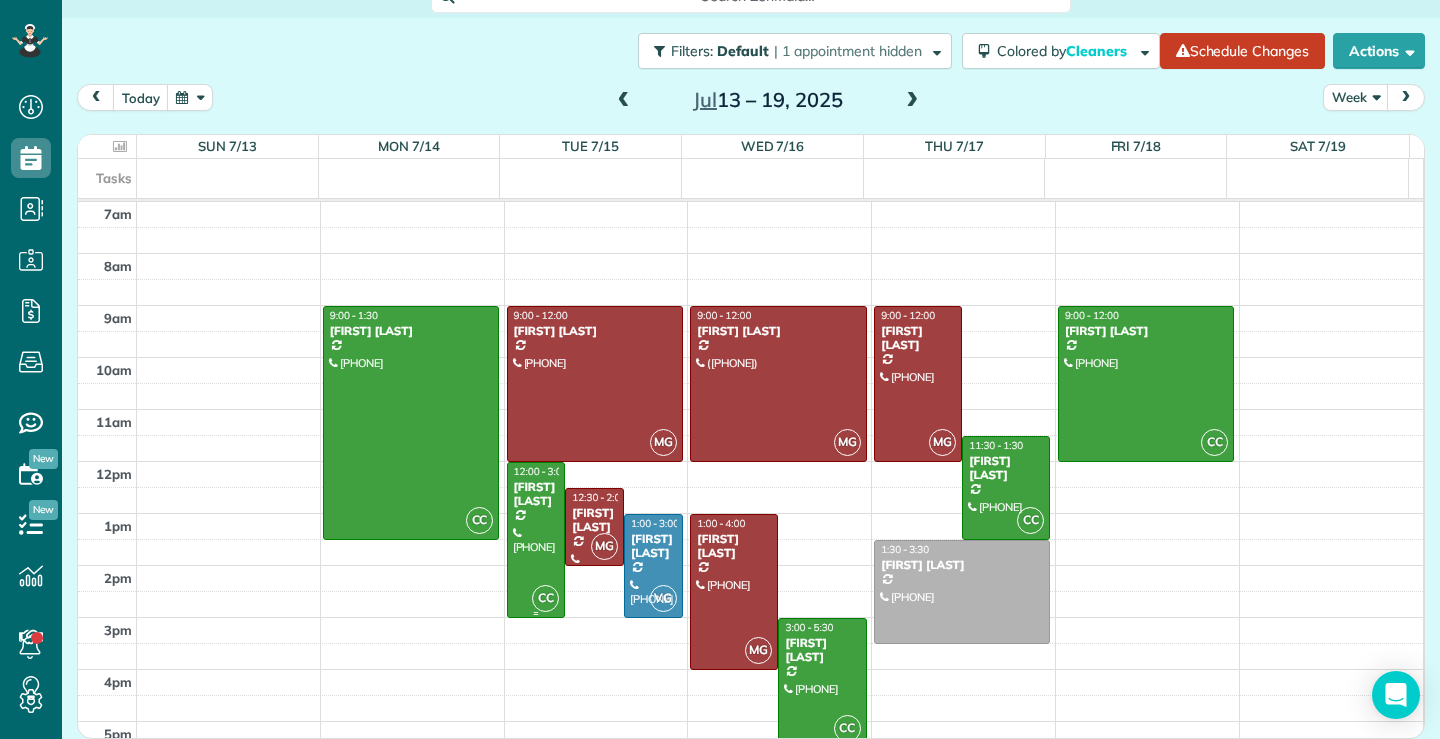 click at bounding box center [536, 540] 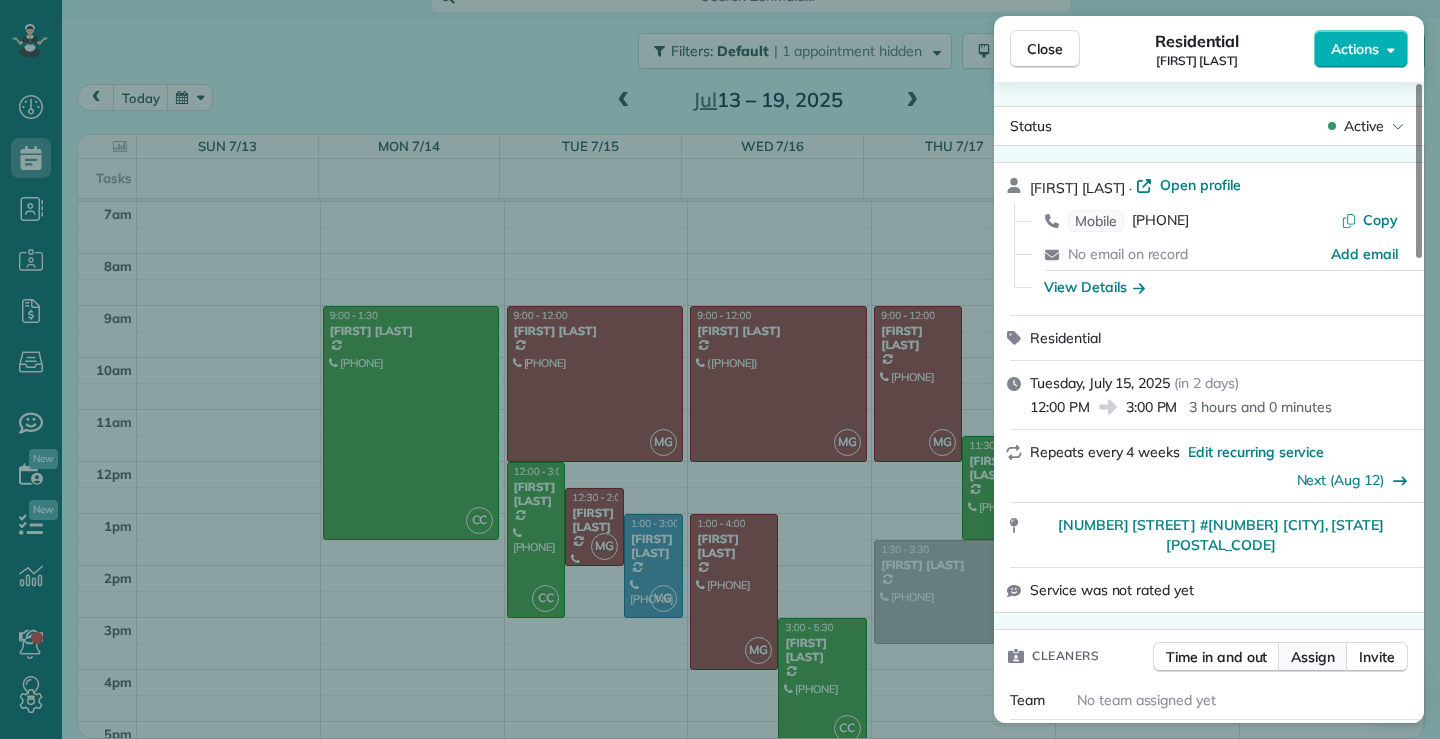 click on "Assign" at bounding box center (1313, 657) 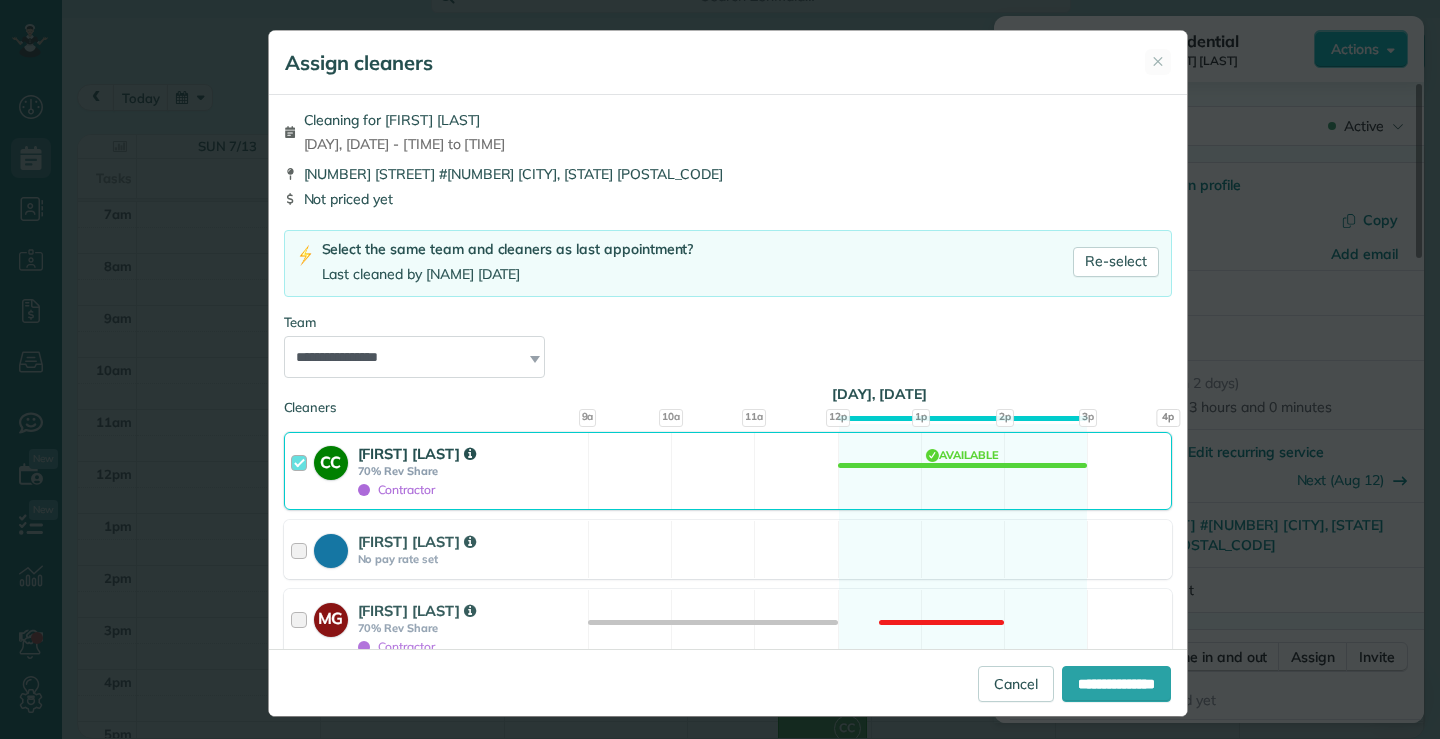 click at bounding box center (302, 471) 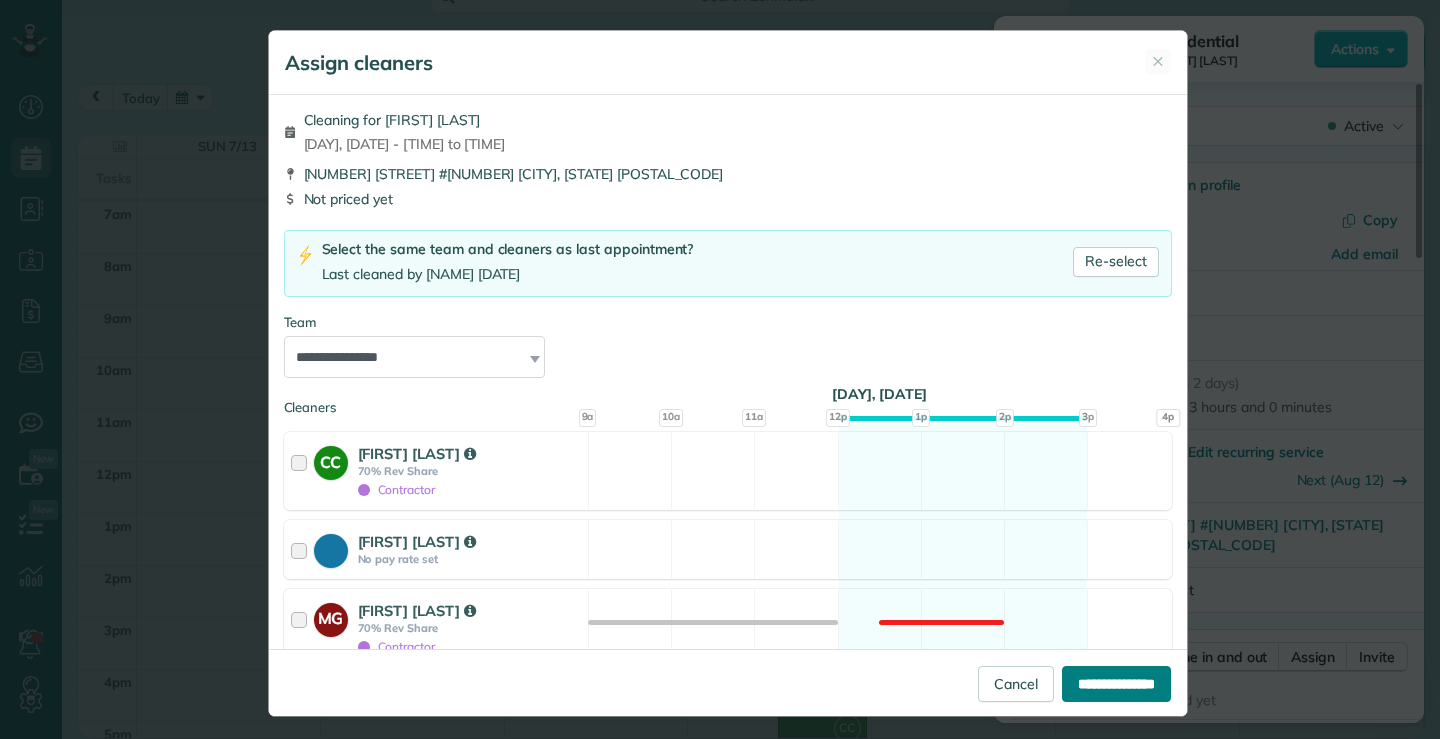 click on "**********" at bounding box center (1116, 684) 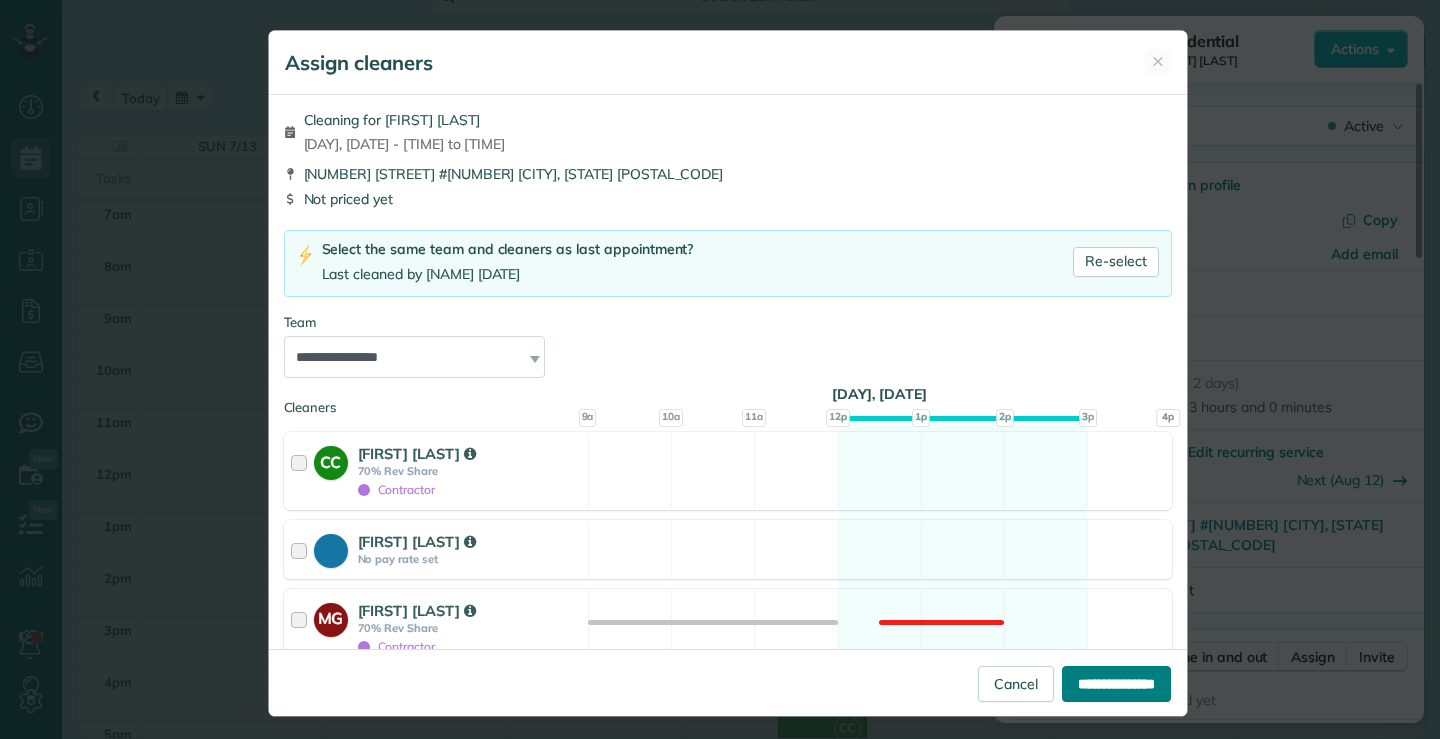 type on "**********" 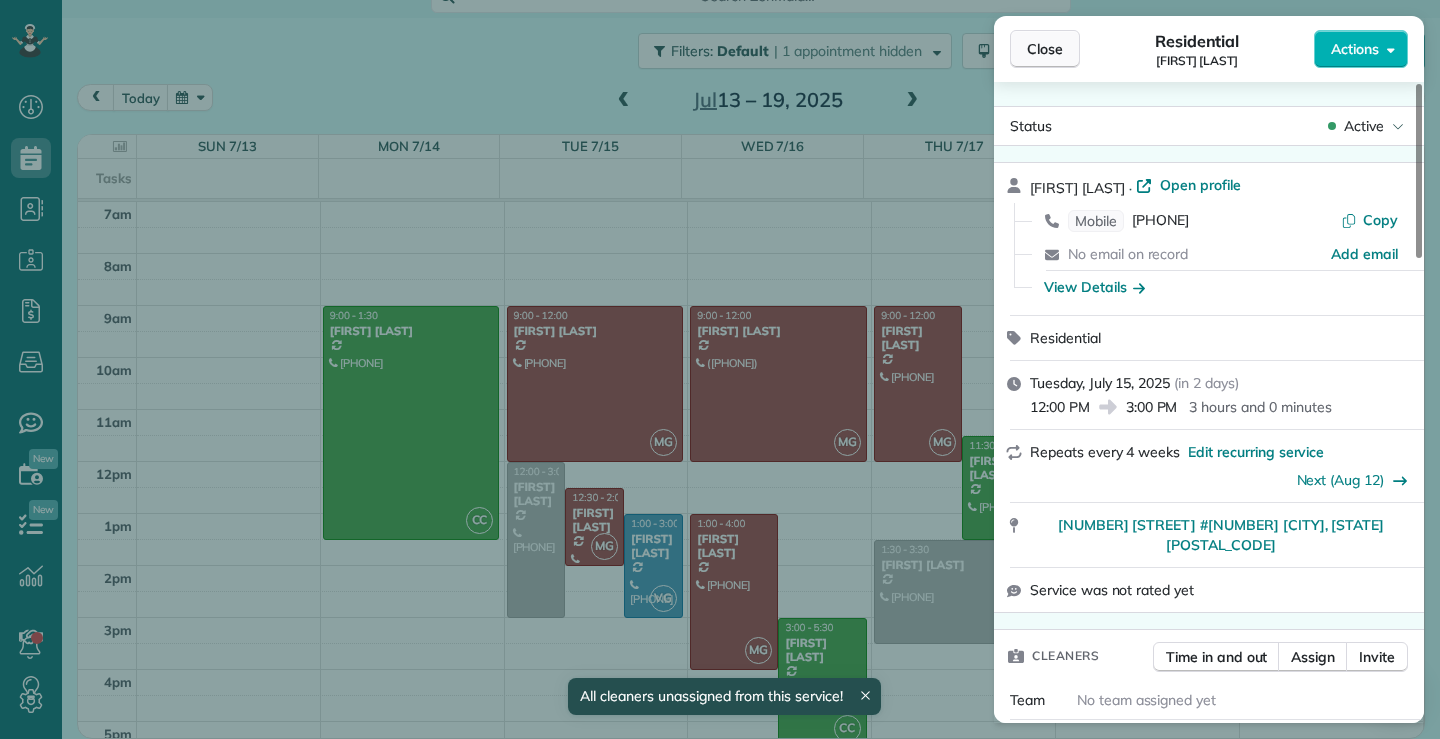 click on "Close" at bounding box center (1045, 49) 